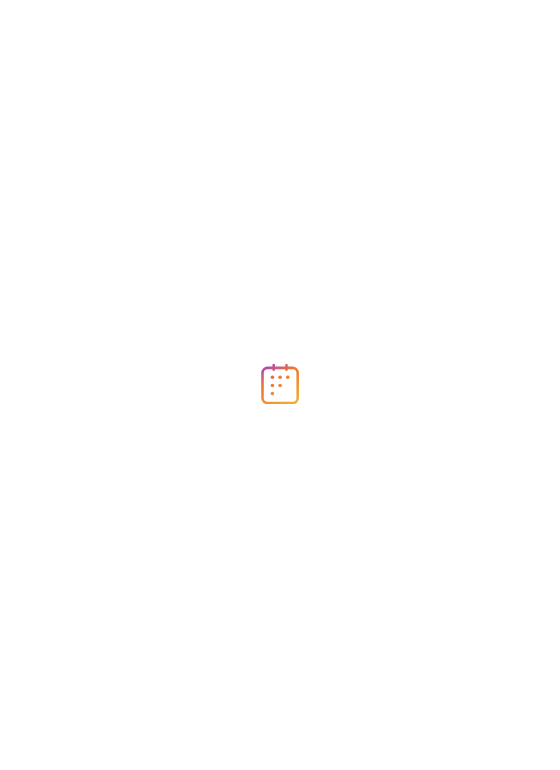 scroll, scrollTop: 0, scrollLeft: 0, axis: both 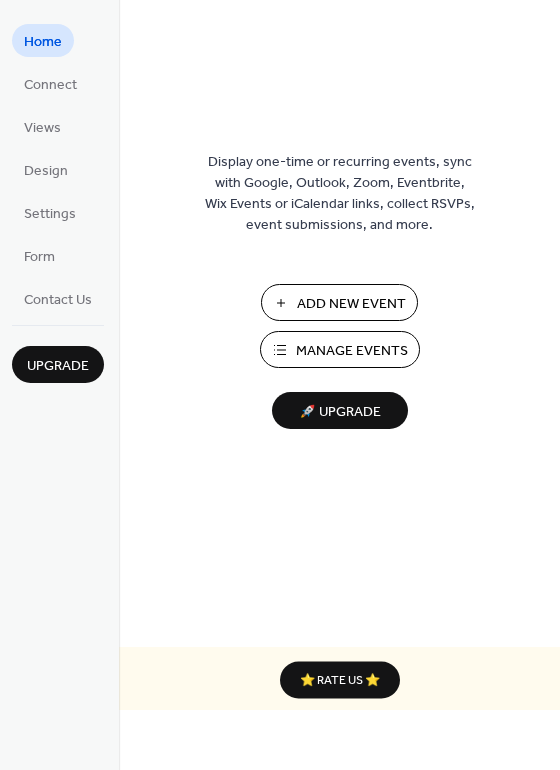 click on "Add New Event" at bounding box center [351, 304] 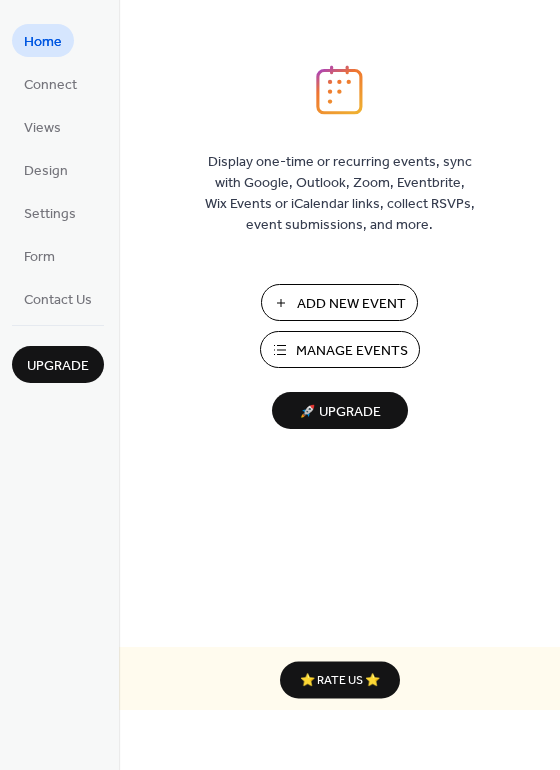 click on "Manage Events" at bounding box center (340, 349) 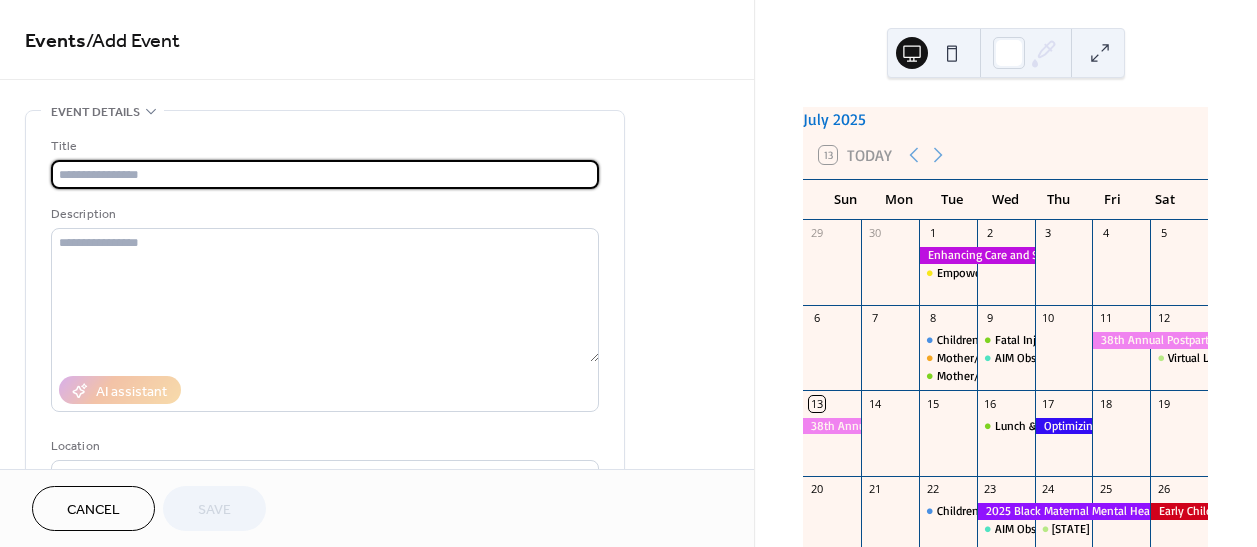 scroll, scrollTop: 0, scrollLeft: 0, axis: both 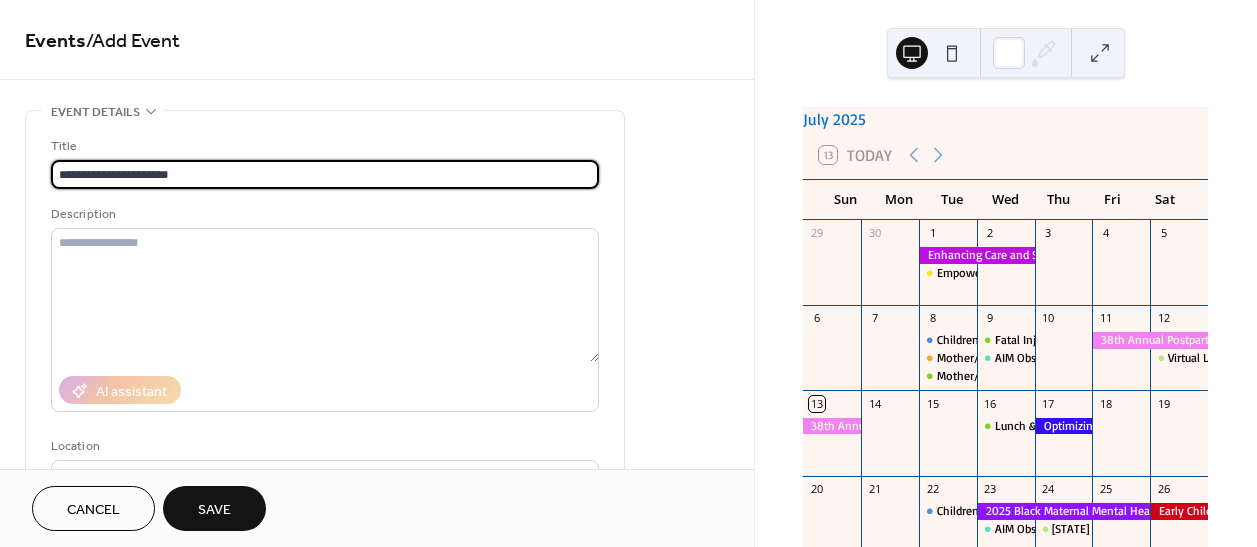 click on "**********" at bounding box center [325, 174] 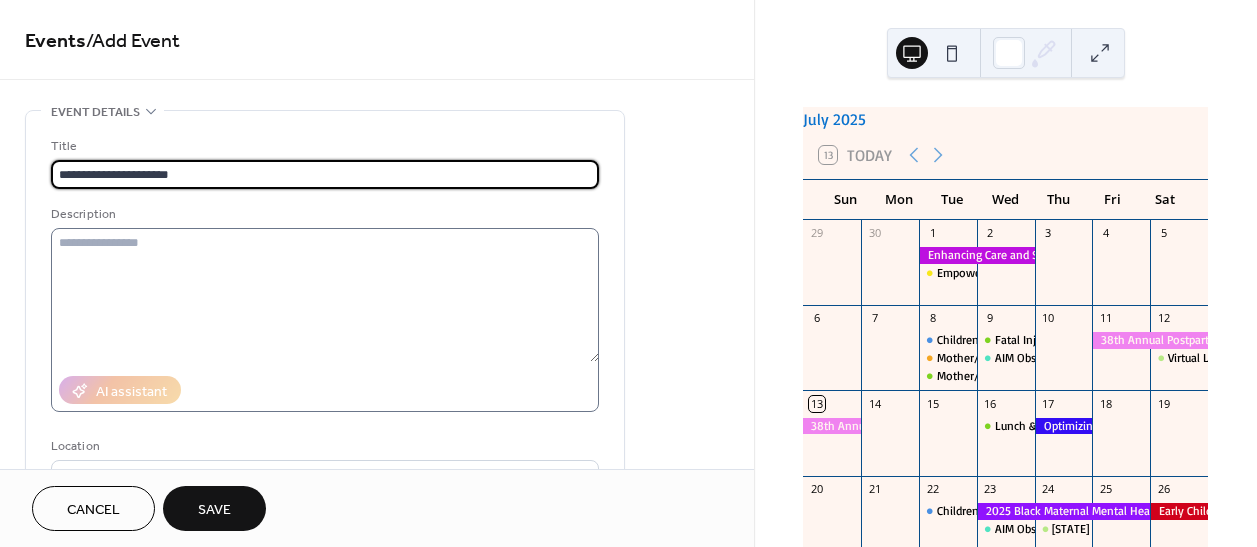 type on "**********" 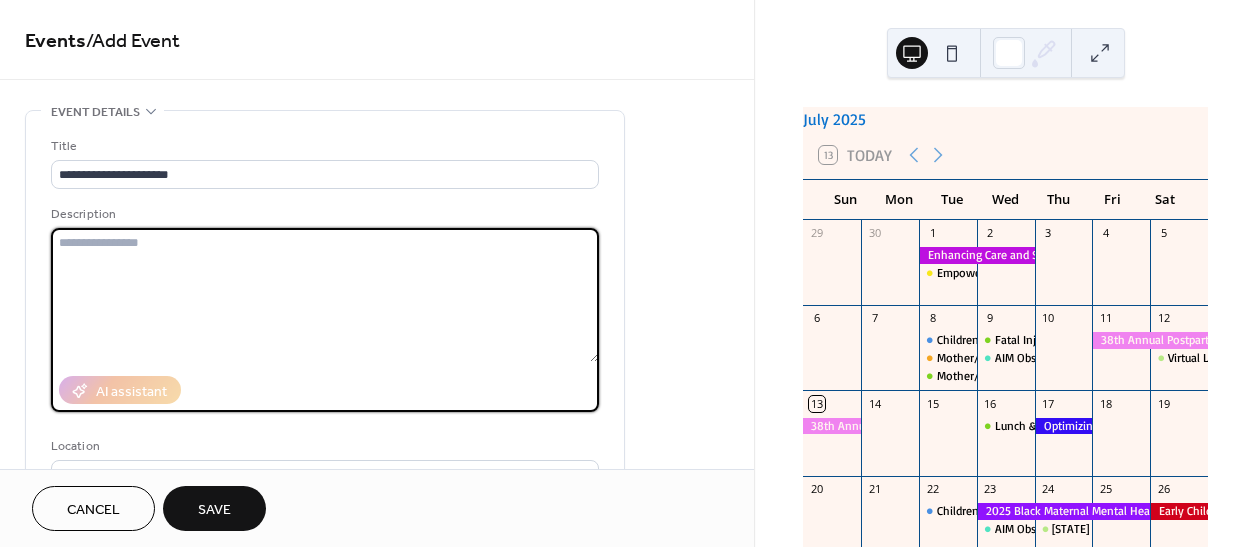 click at bounding box center (325, 295) 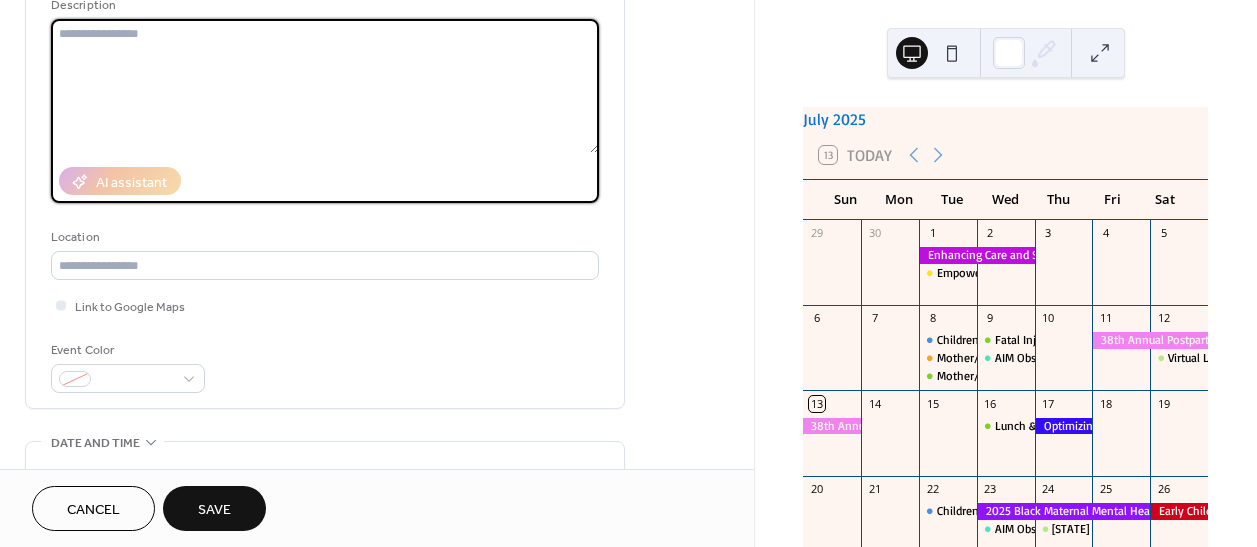 scroll, scrollTop: 272, scrollLeft: 0, axis: vertical 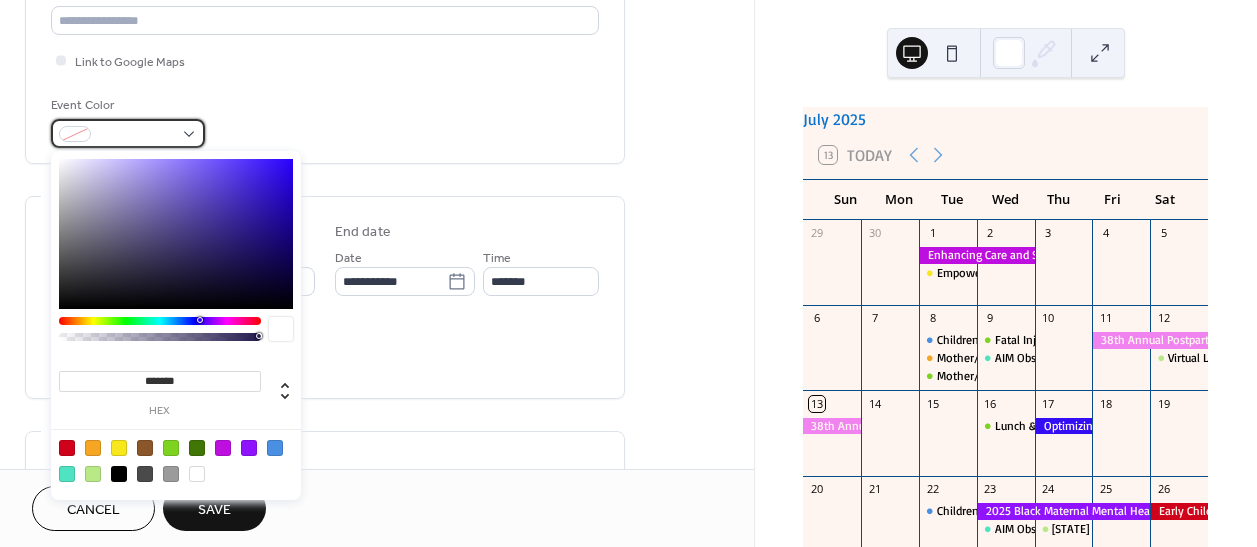 click at bounding box center (136, 135) 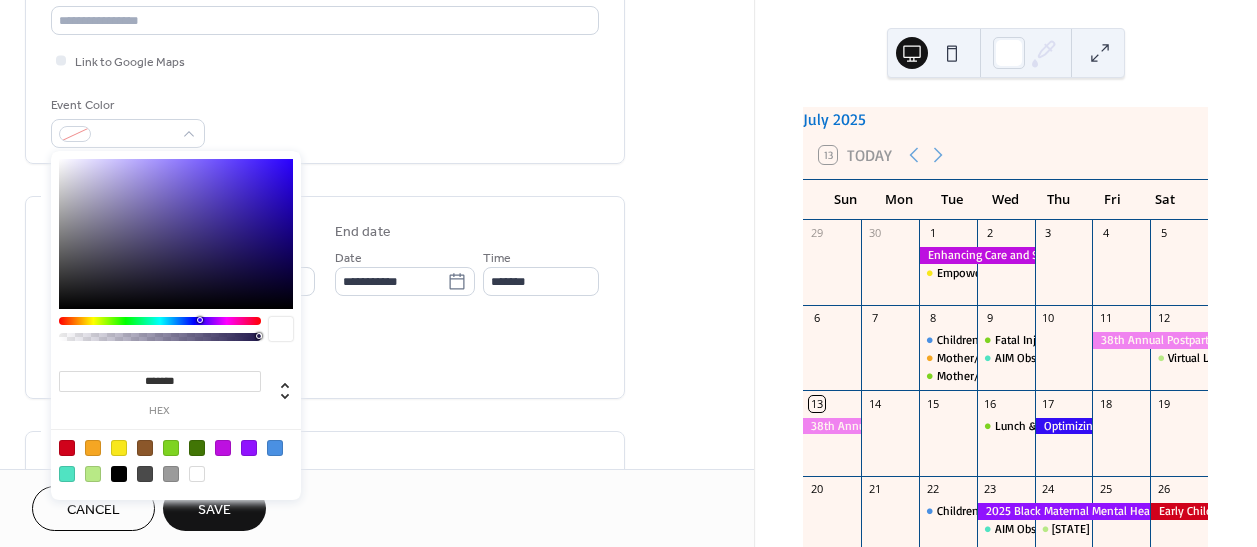 drag, startPoint x: 166, startPoint y: 446, endPoint x: 167, endPoint y: 436, distance: 10.049875 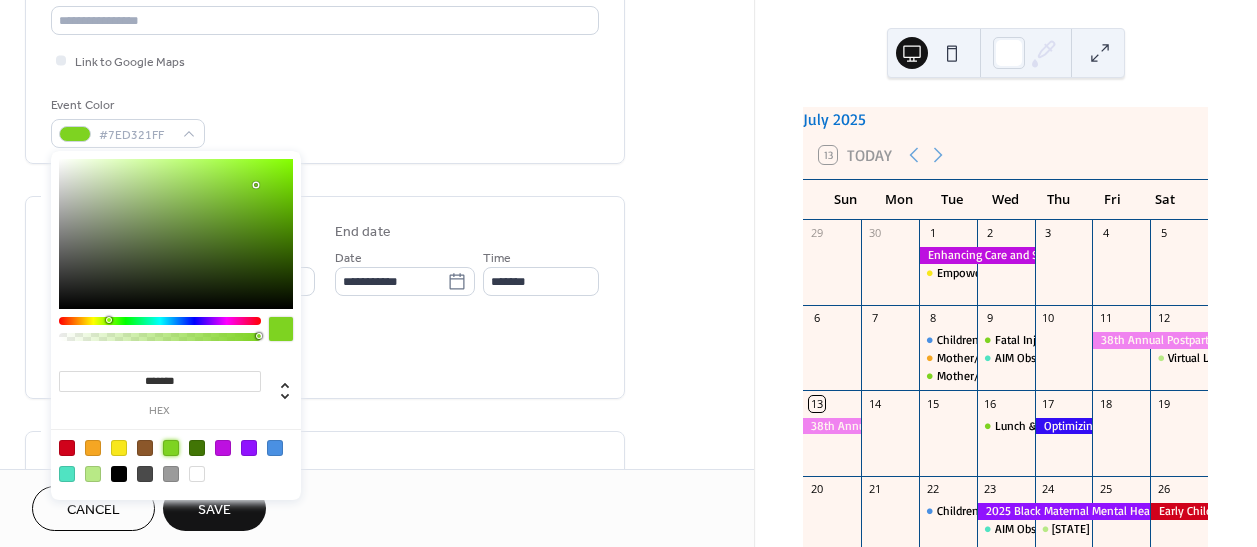 click on "**********" at bounding box center [325, -90] 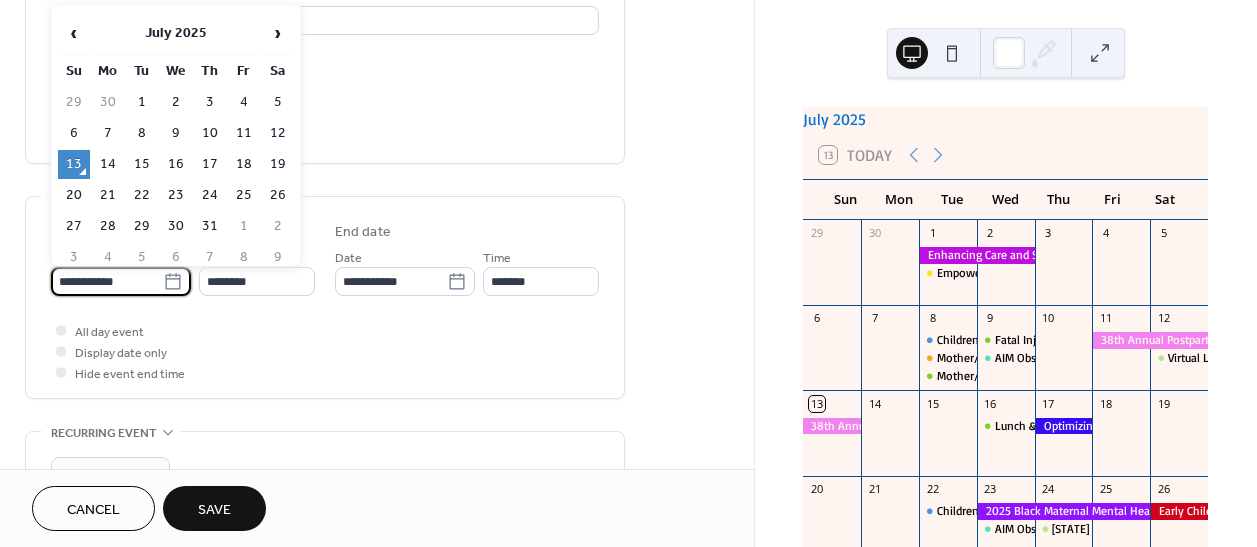 click on "**********" at bounding box center (121, 281) 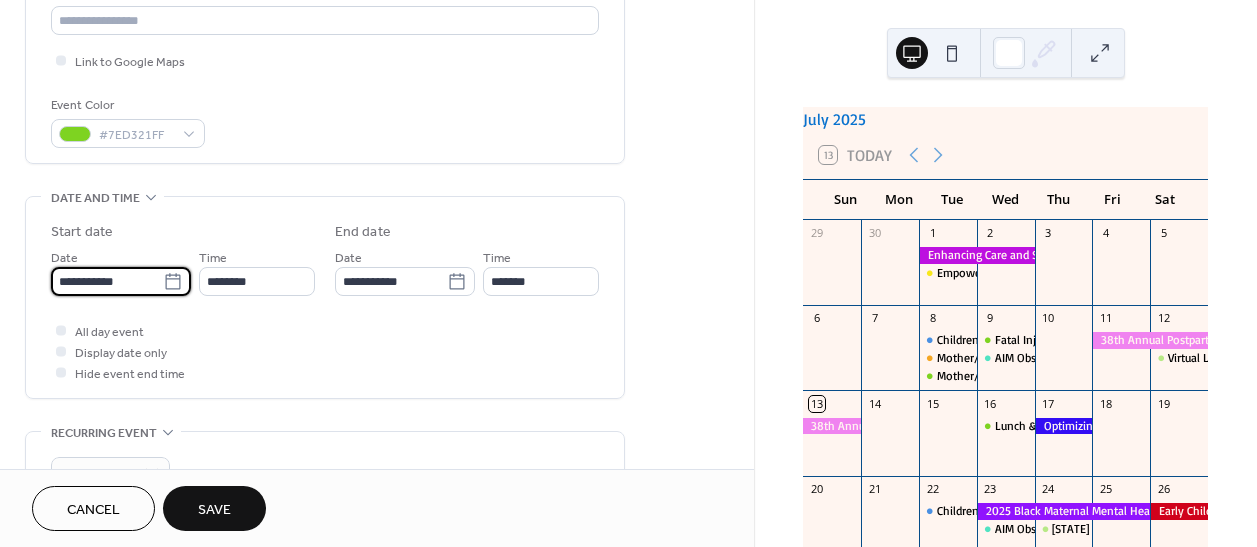 click on "**********" at bounding box center (121, 281) 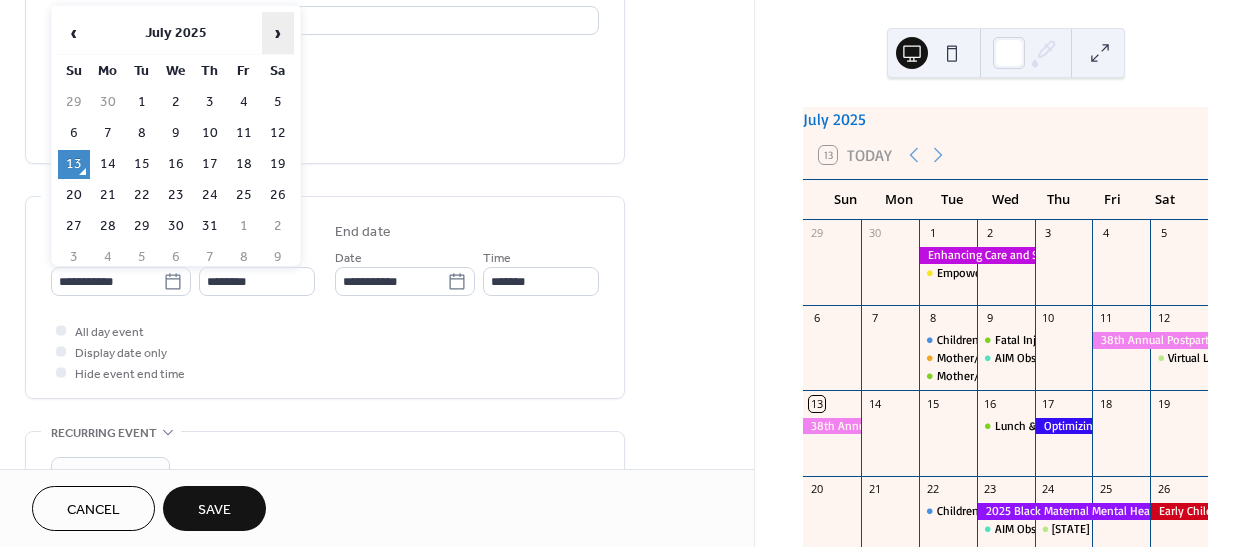 click on "›" at bounding box center [278, 33] 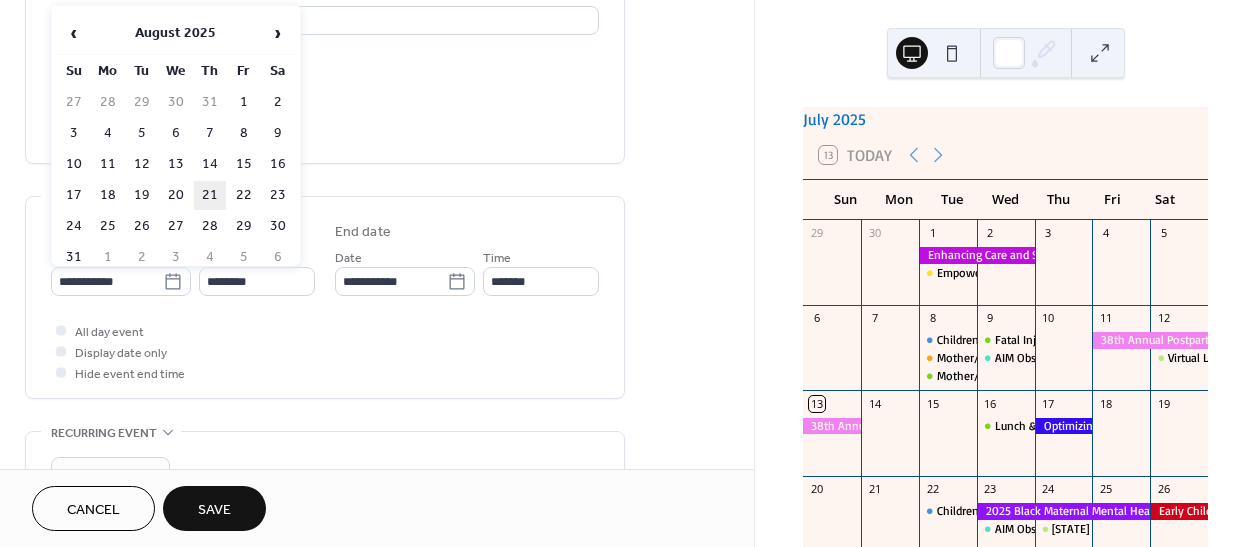 click on "21" at bounding box center (210, 195) 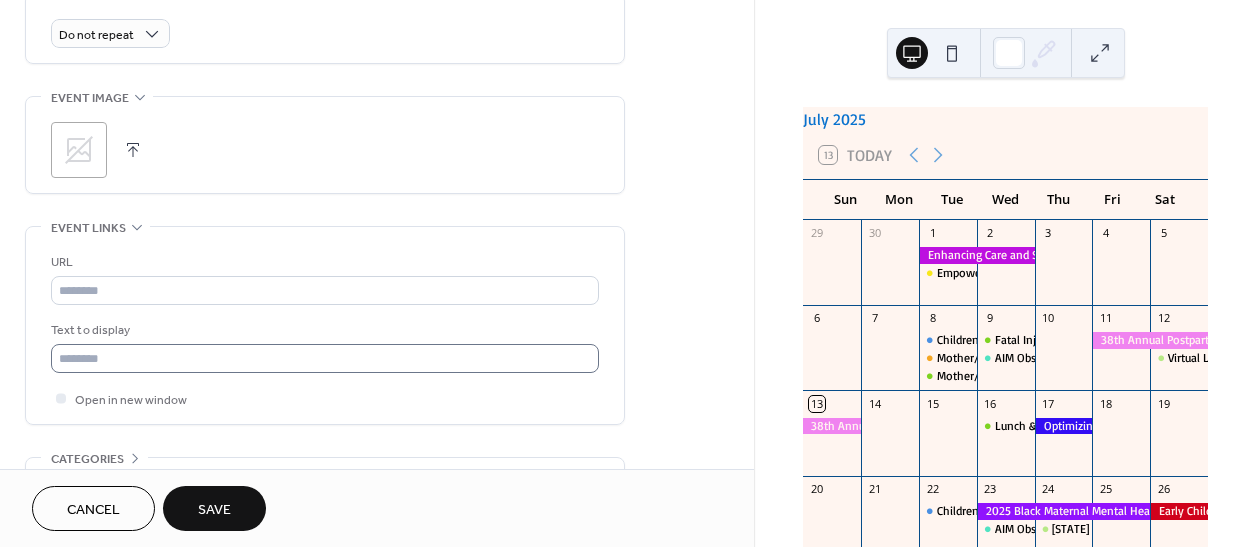 scroll, scrollTop: 909, scrollLeft: 0, axis: vertical 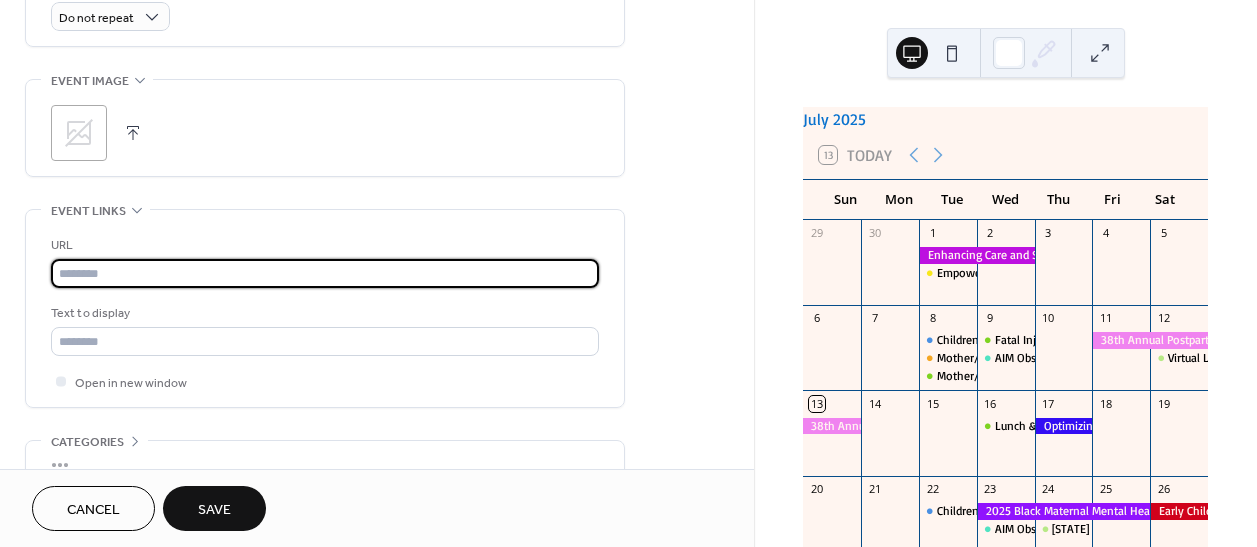 click at bounding box center (325, 273) 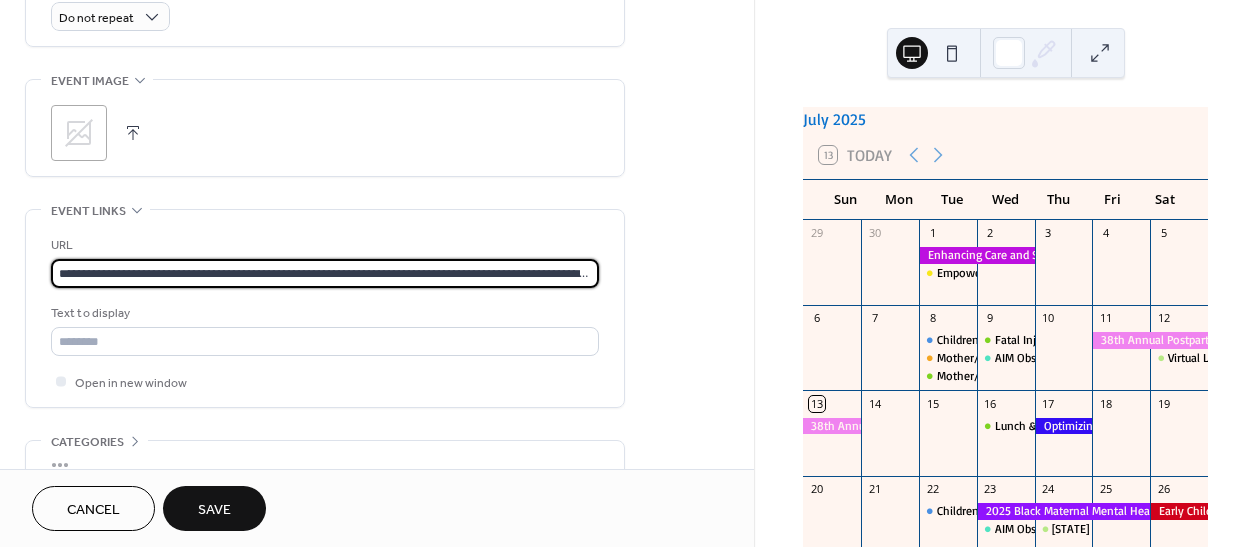 scroll, scrollTop: 0, scrollLeft: 450, axis: horizontal 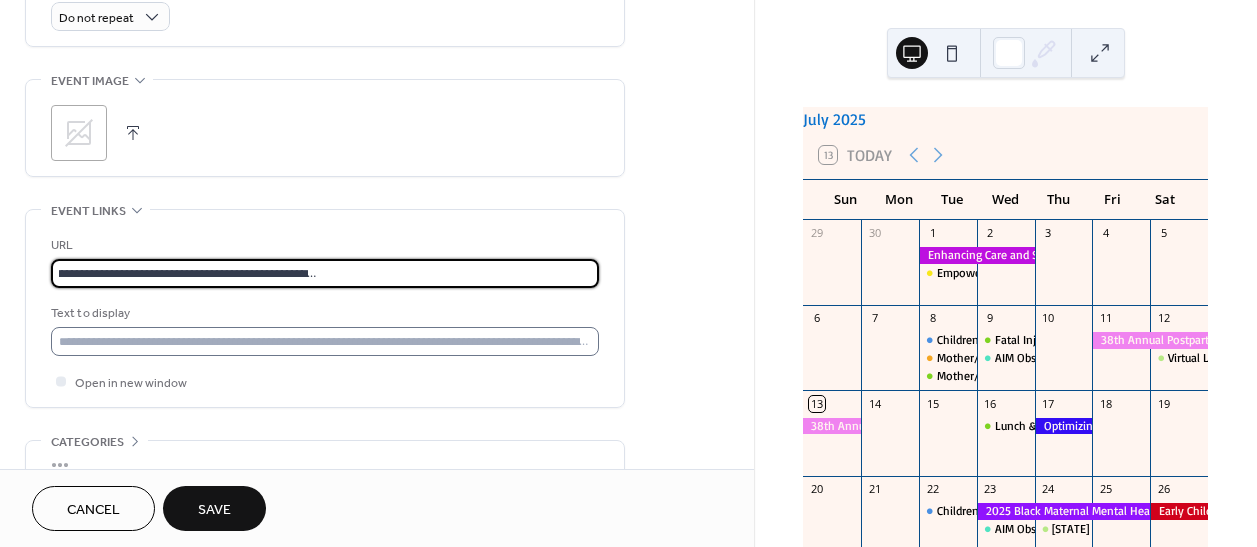 type on "**********" 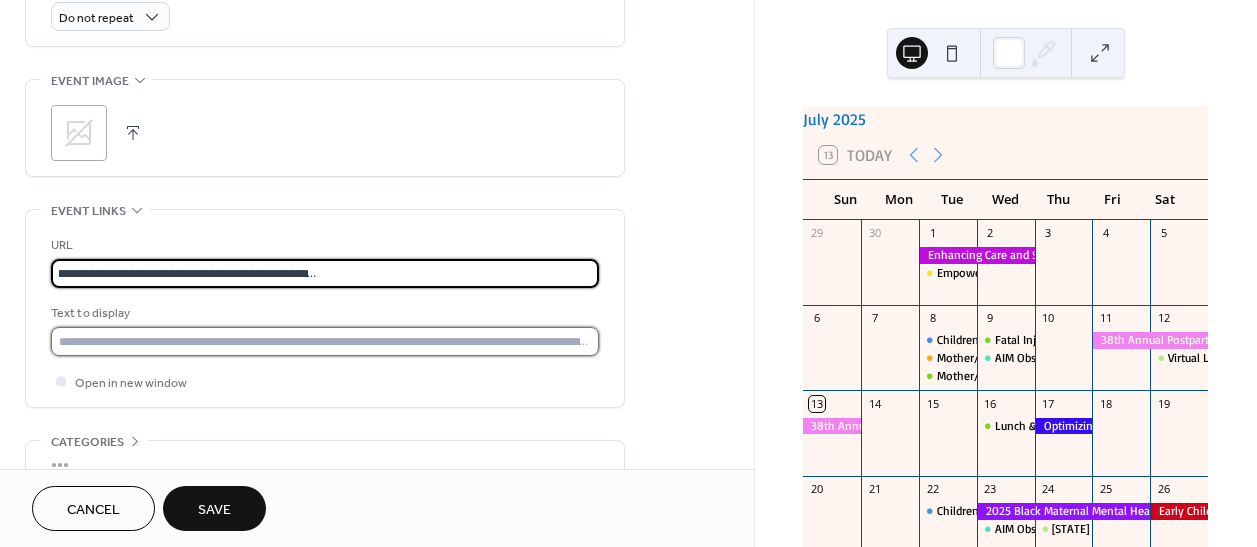 scroll, scrollTop: 0, scrollLeft: 0, axis: both 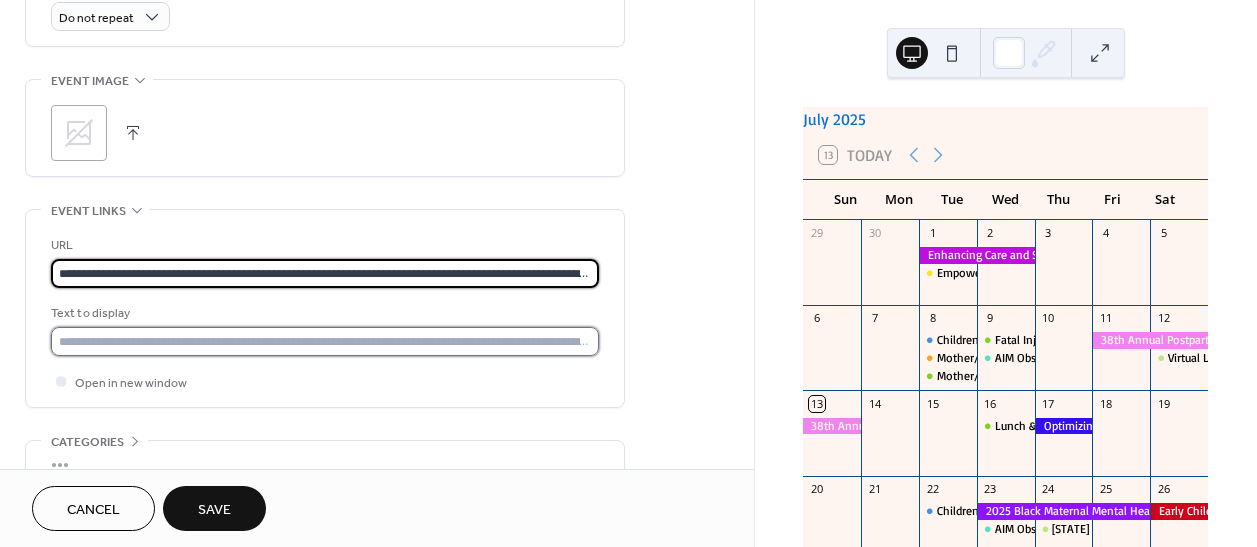 click at bounding box center [325, 341] 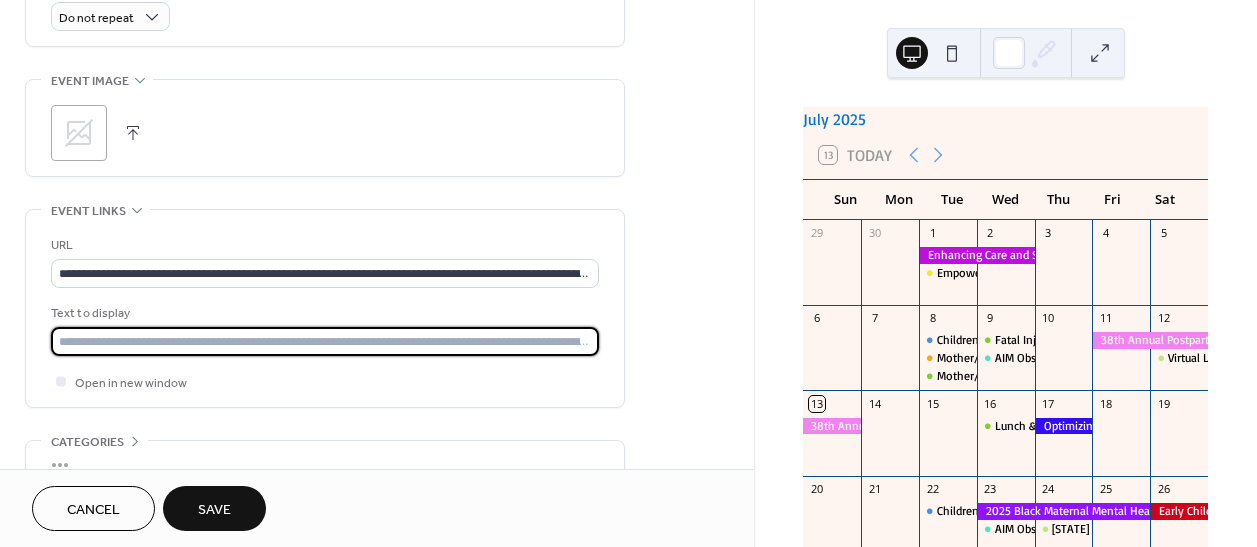 type on "**********" 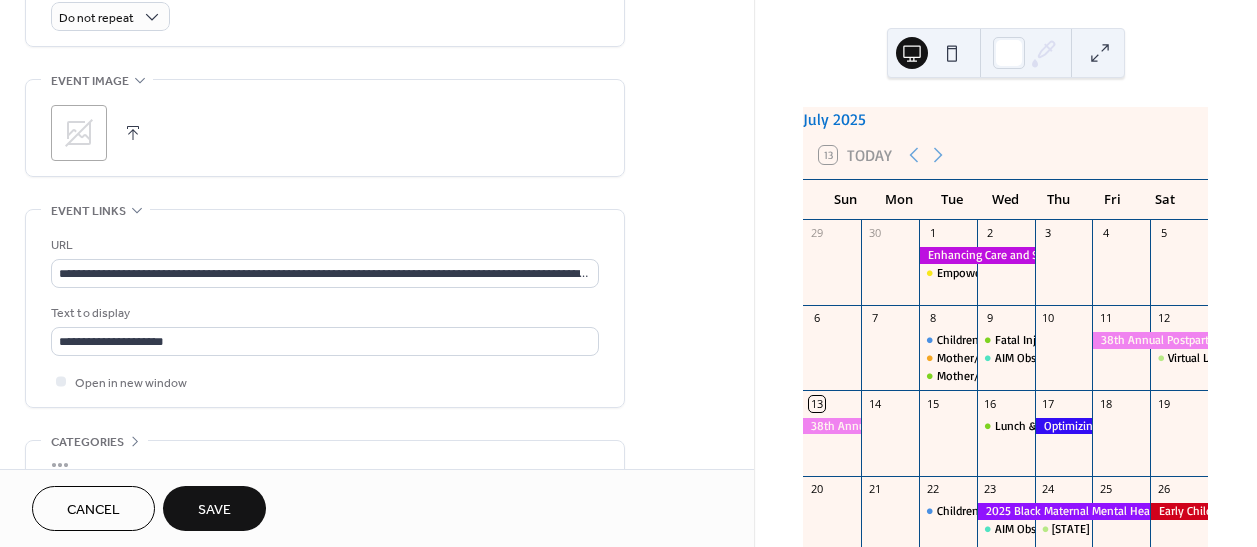 click on "Save" at bounding box center [214, 508] 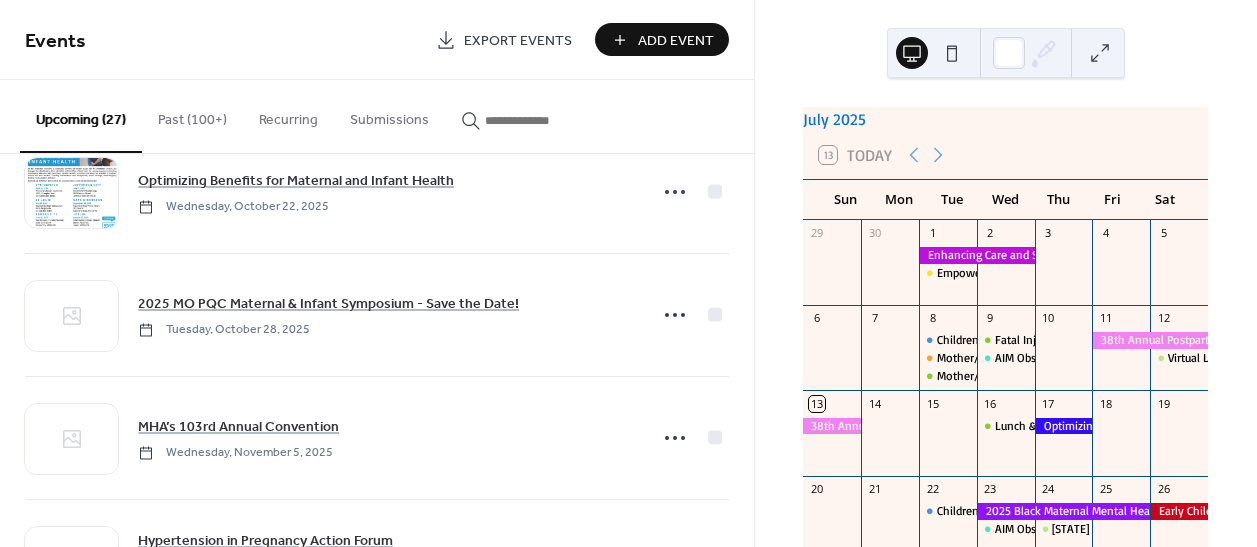 scroll, scrollTop: 2909, scrollLeft: 0, axis: vertical 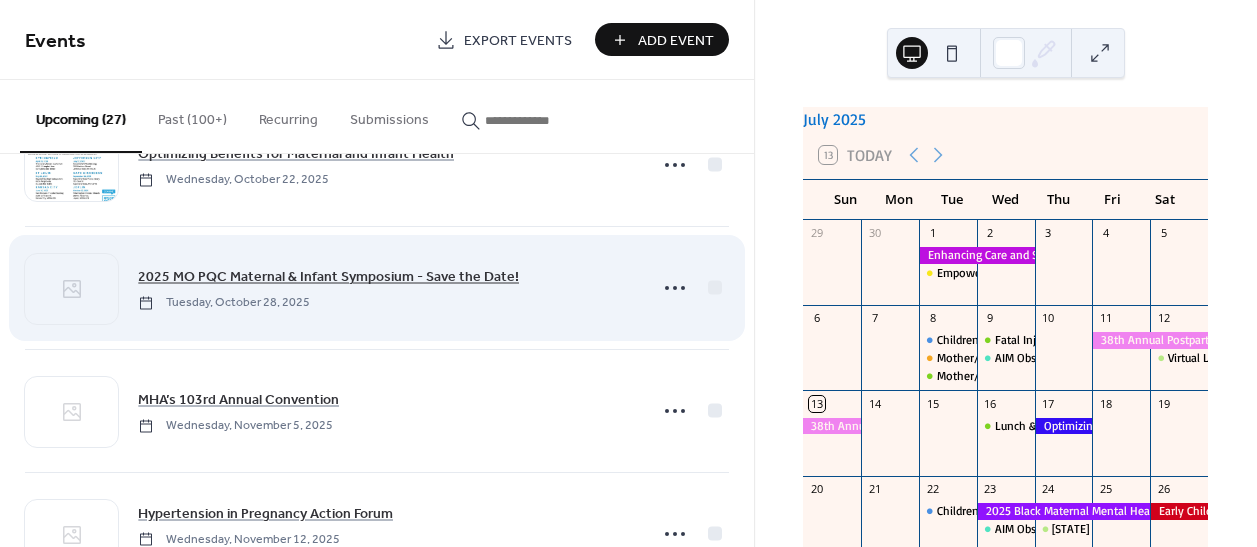click on "2025 MO PQC Maternal & Infant Symposium - Save the Date!" at bounding box center [328, 277] 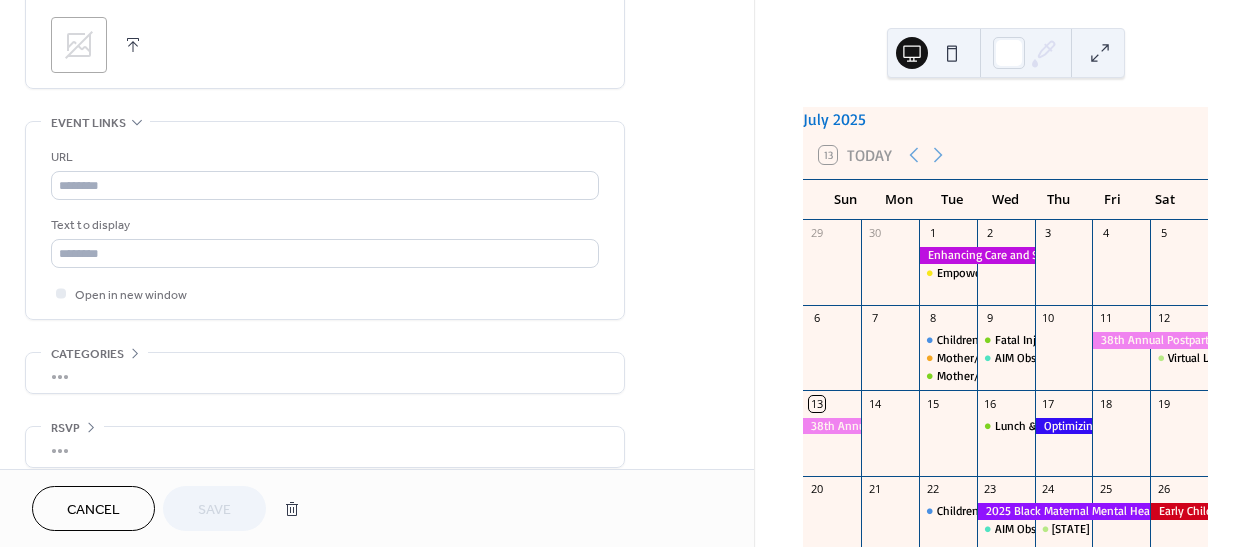 scroll, scrollTop: 1012, scrollLeft: 0, axis: vertical 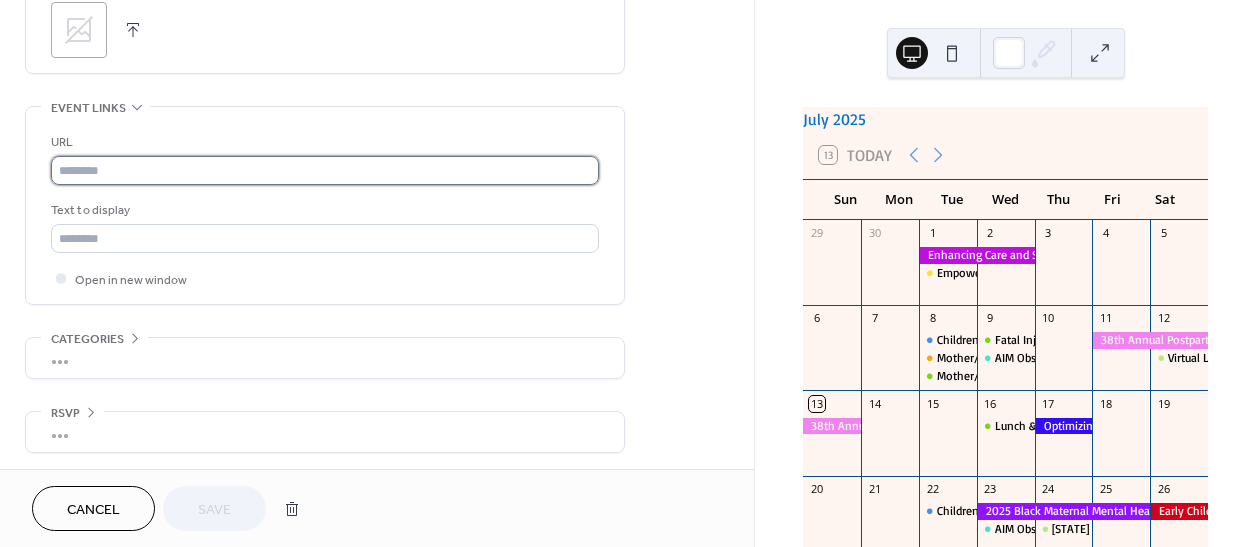 click at bounding box center [325, 170] 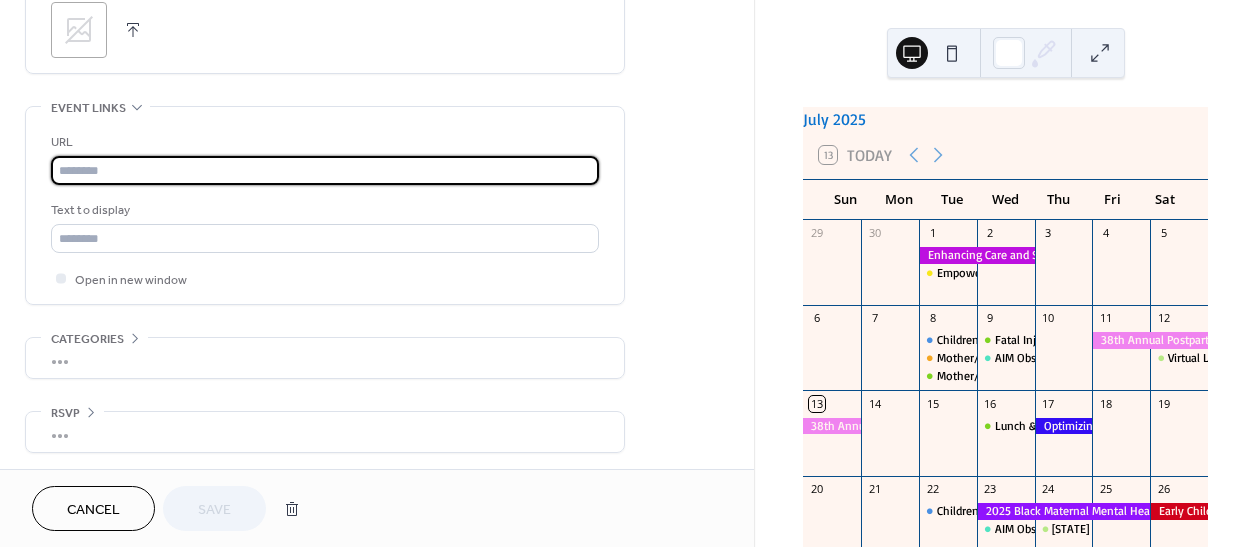paste on "**********" 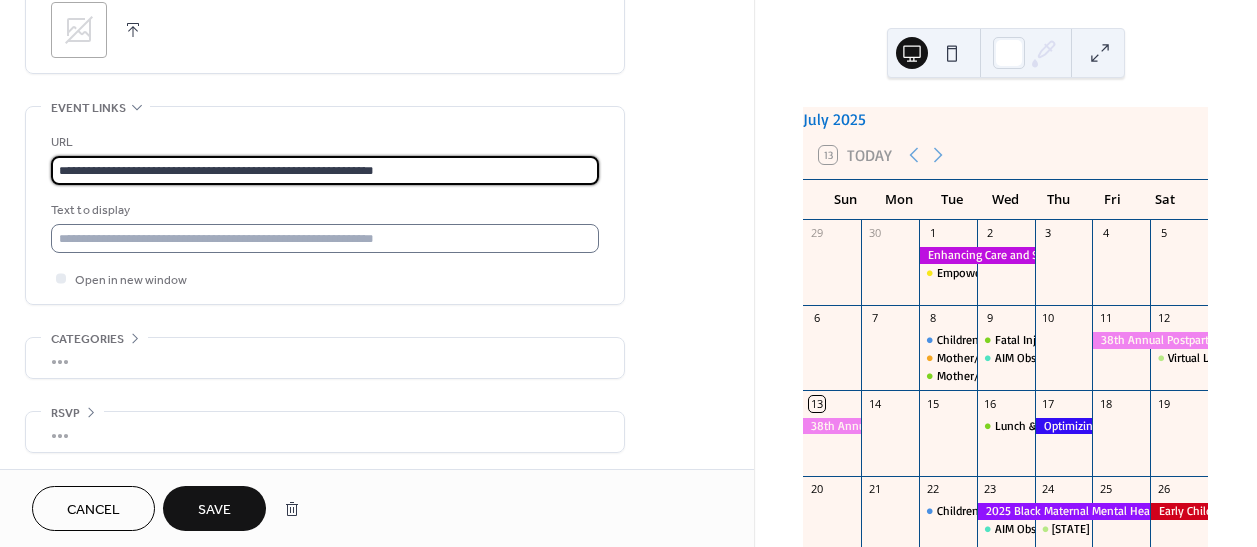 type on "**********" 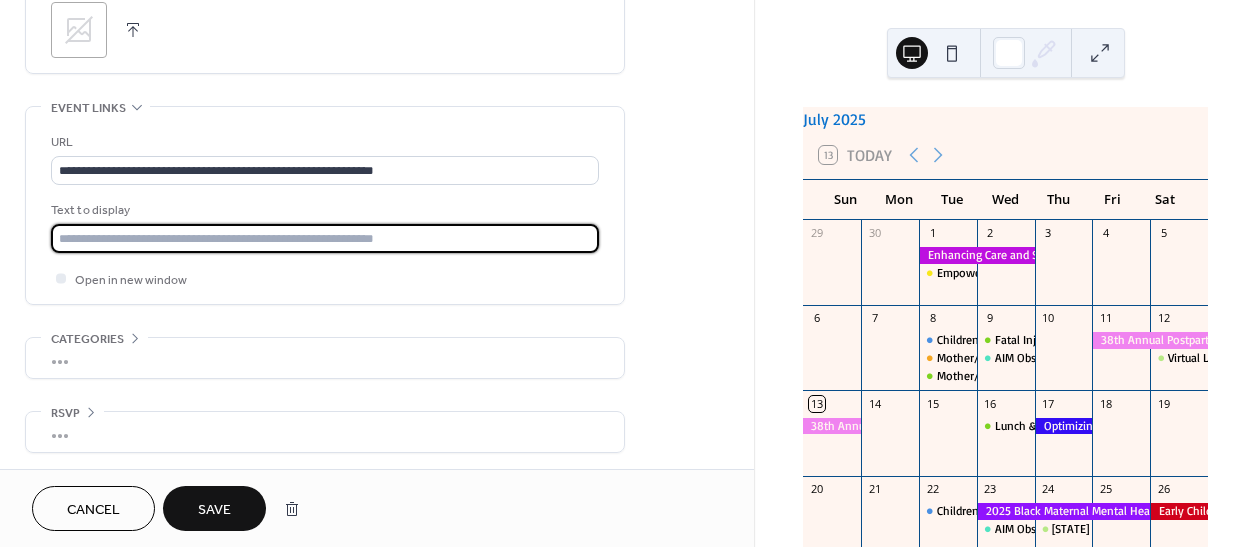 click at bounding box center (325, 238) 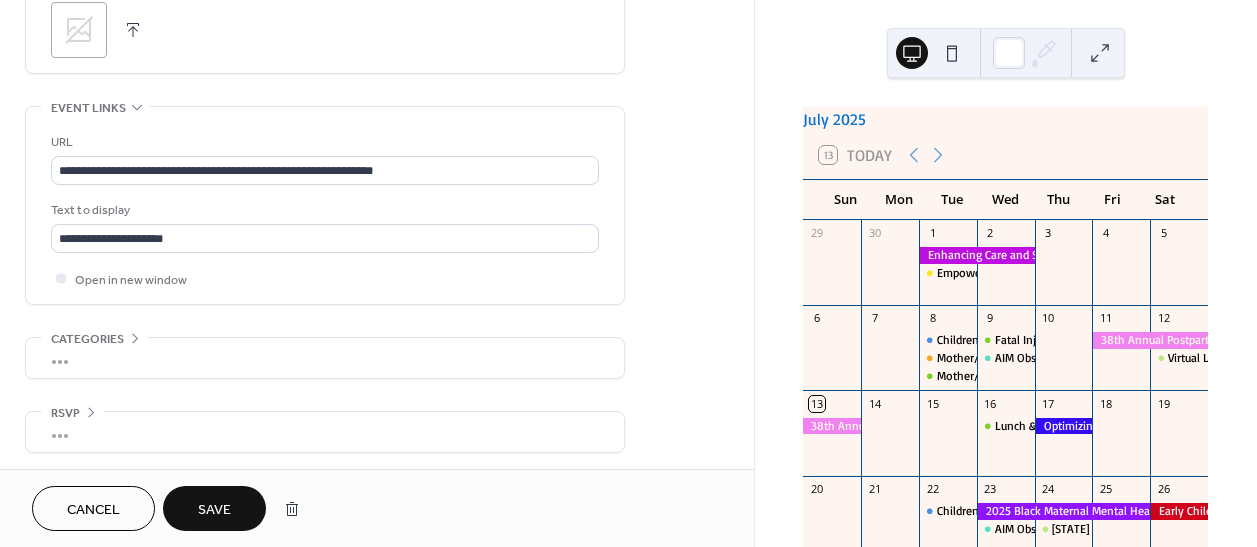 drag, startPoint x: 231, startPoint y: 513, endPoint x: 242, endPoint y: 509, distance: 11.7046995 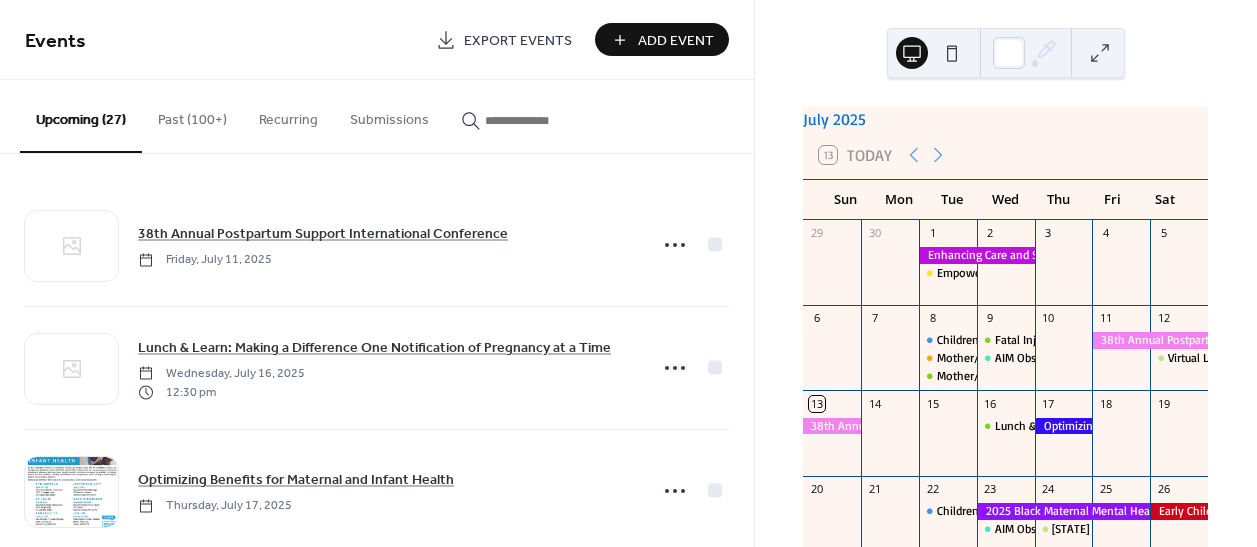 click on "Add Event" at bounding box center [676, 41] 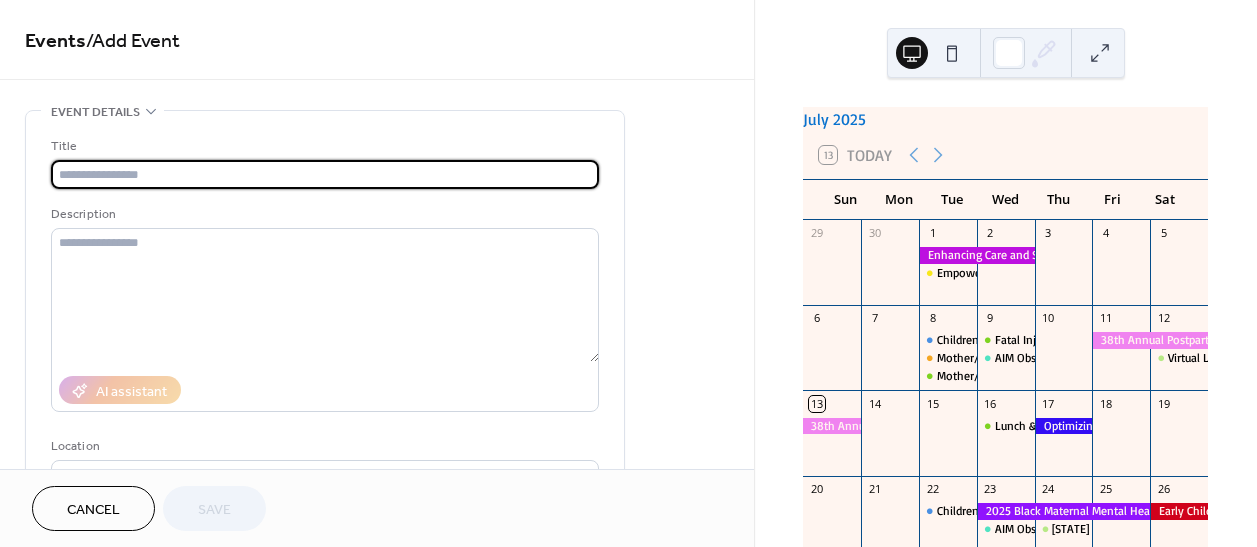 click at bounding box center [325, 174] 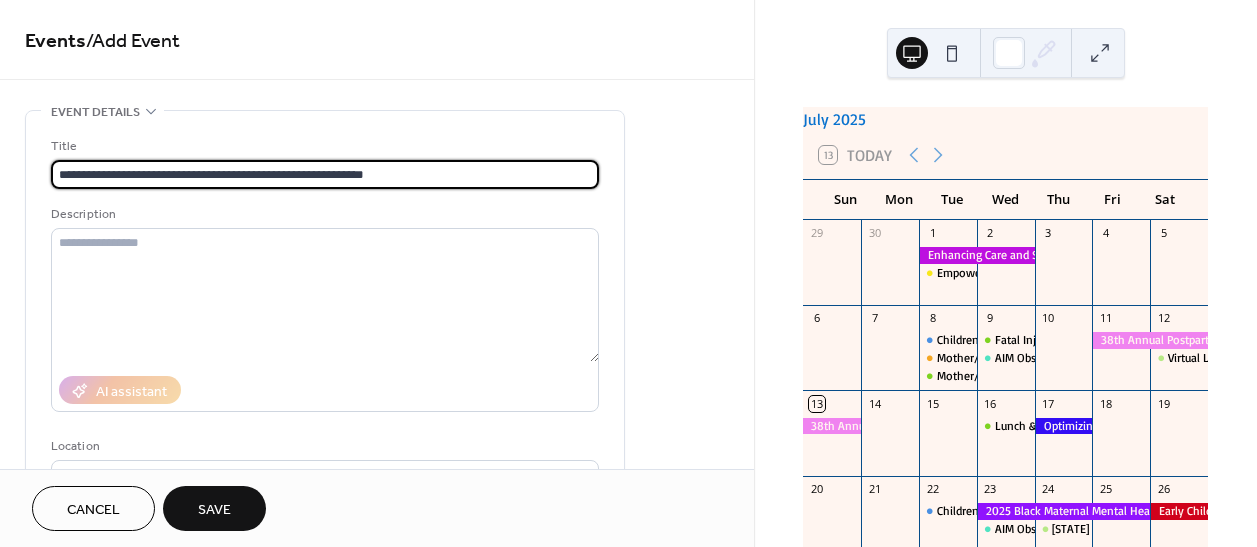 type on "**********" 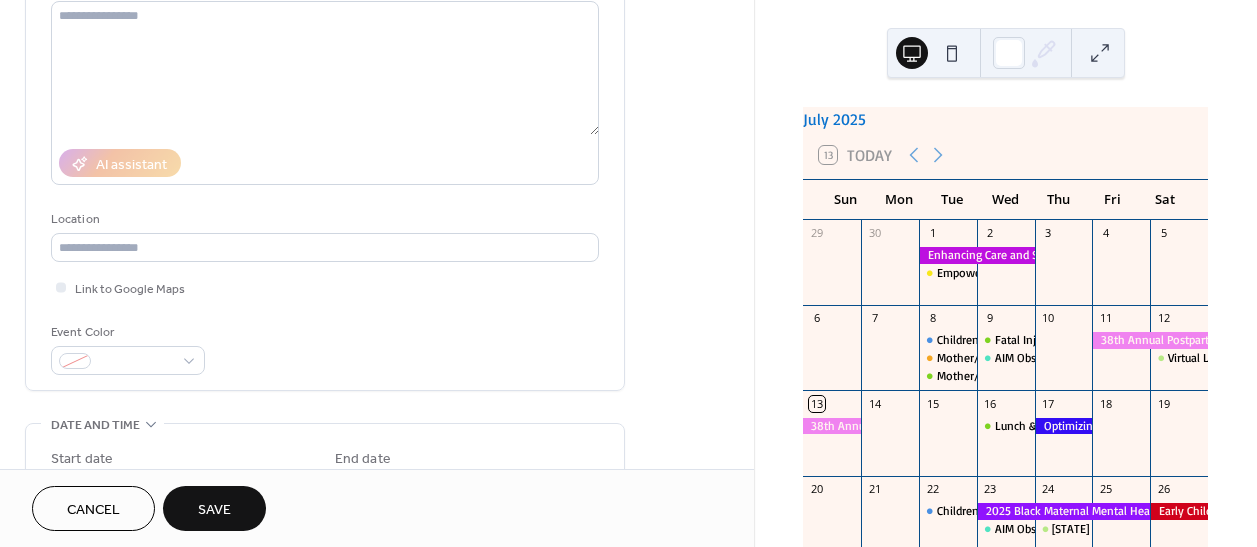 scroll, scrollTop: 363, scrollLeft: 0, axis: vertical 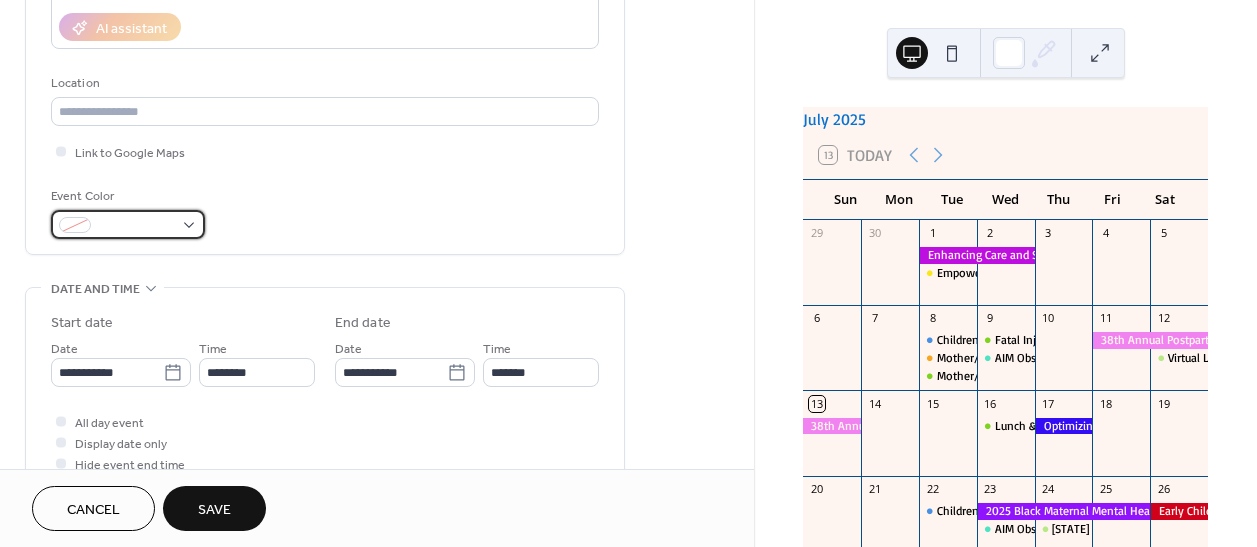 click at bounding box center [136, 226] 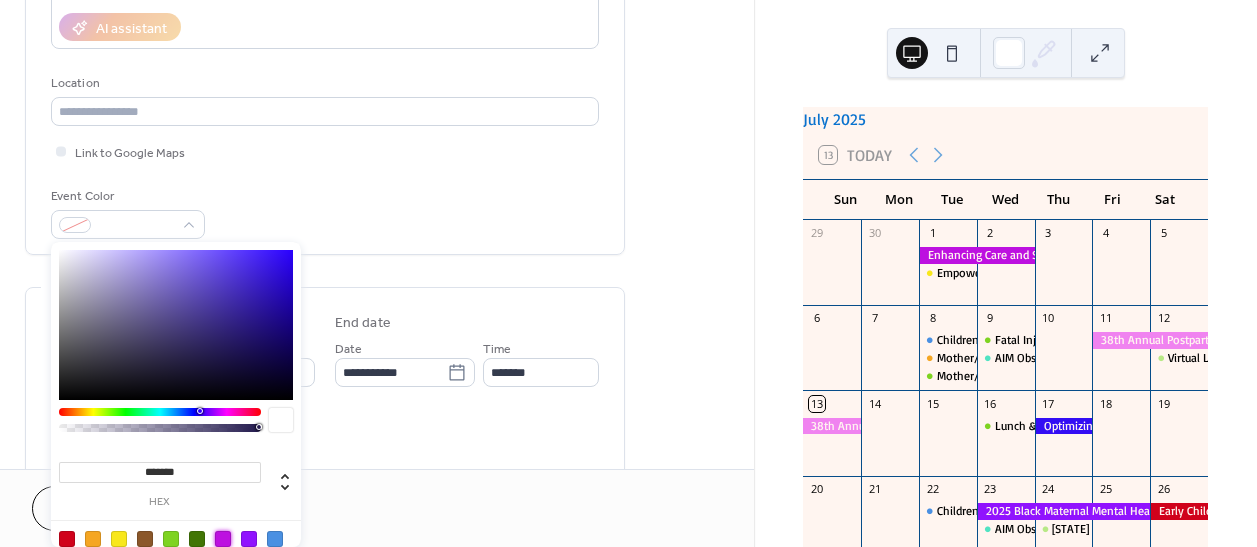 drag, startPoint x: 219, startPoint y: 537, endPoint x: 401, endPoint y: 354, distance: 258.09494 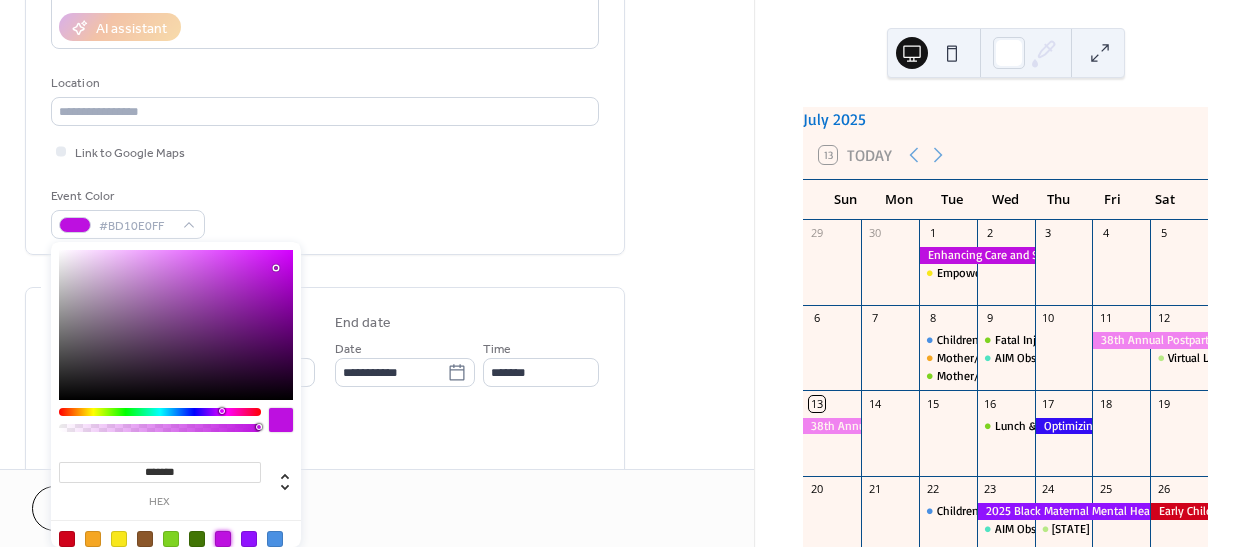 click on "**********" at bounding box center [325, 388] 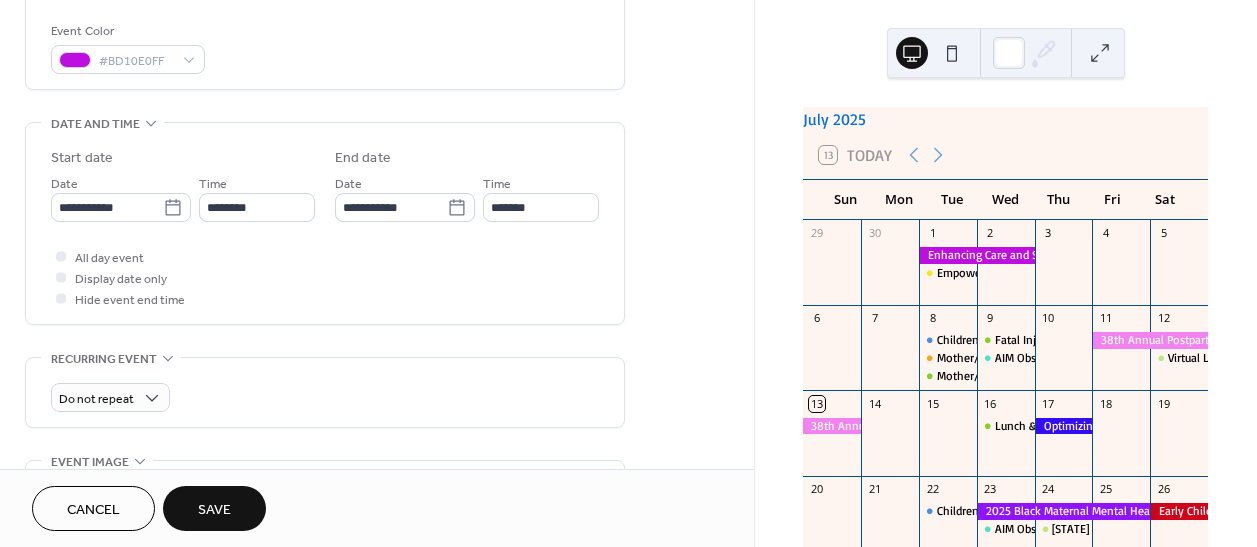 scroll, scrollTop: 545, scrollLeft: 0, axis: vertical 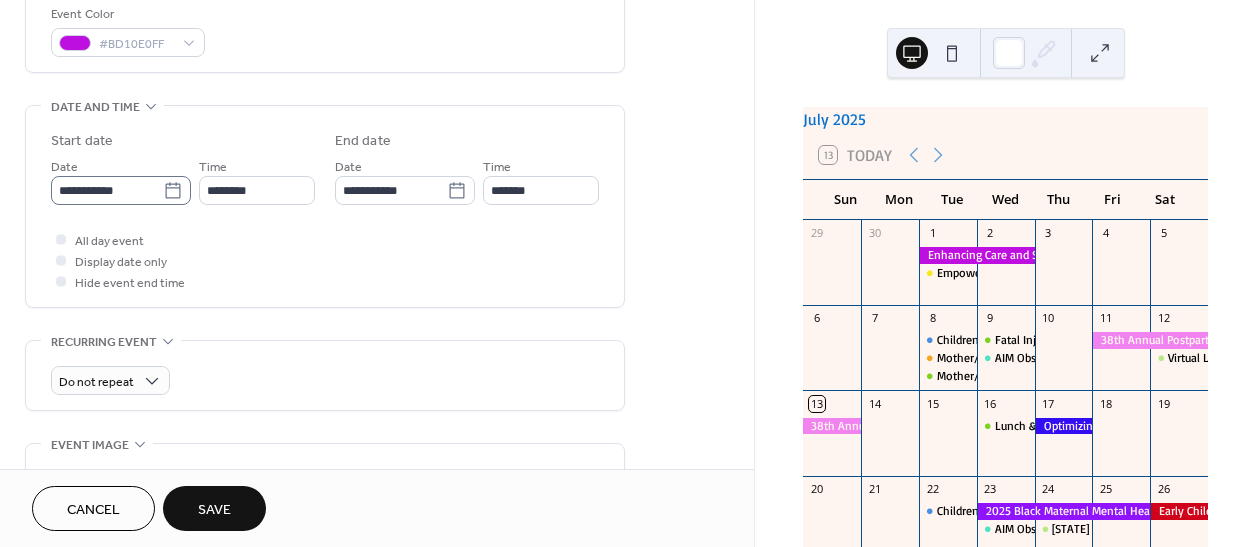 click 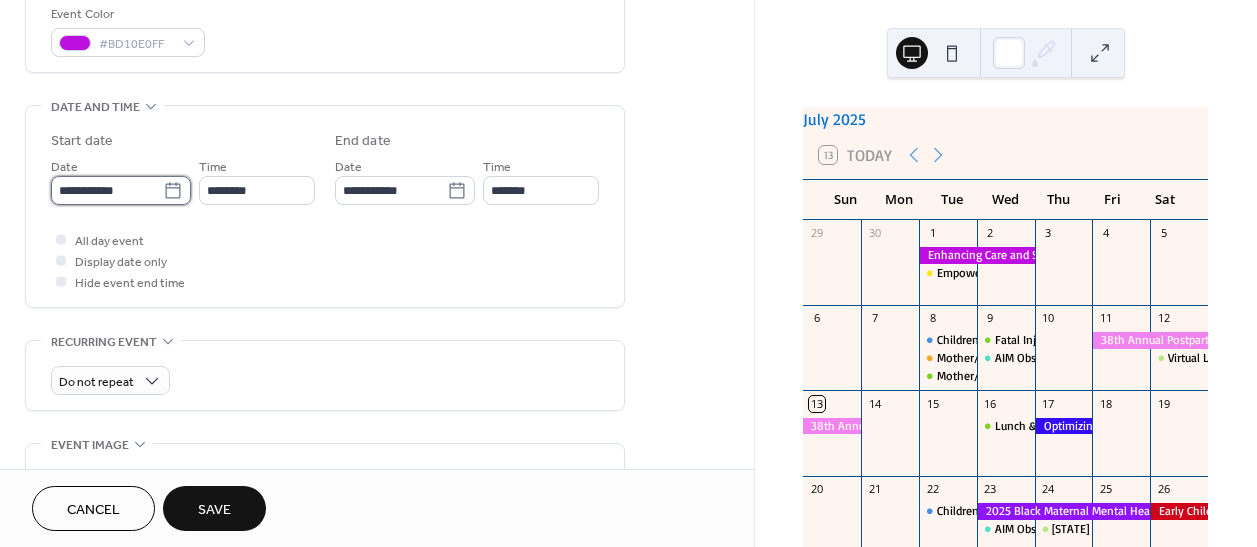 click on "**********" at bounding box center (107, 190) 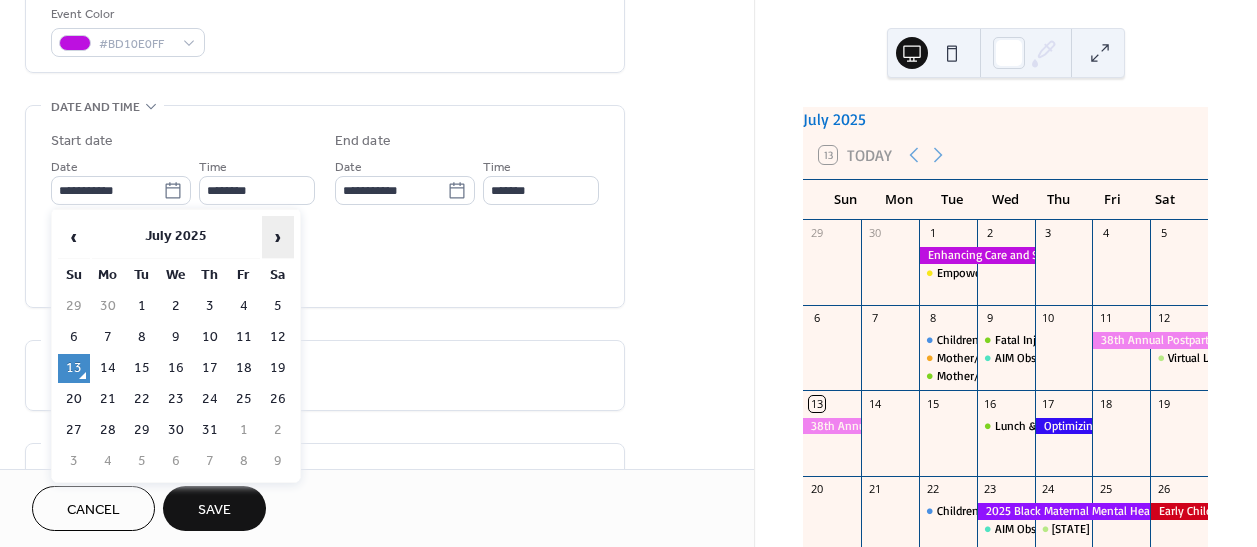 click on "›" at bounding box center (278, 237) 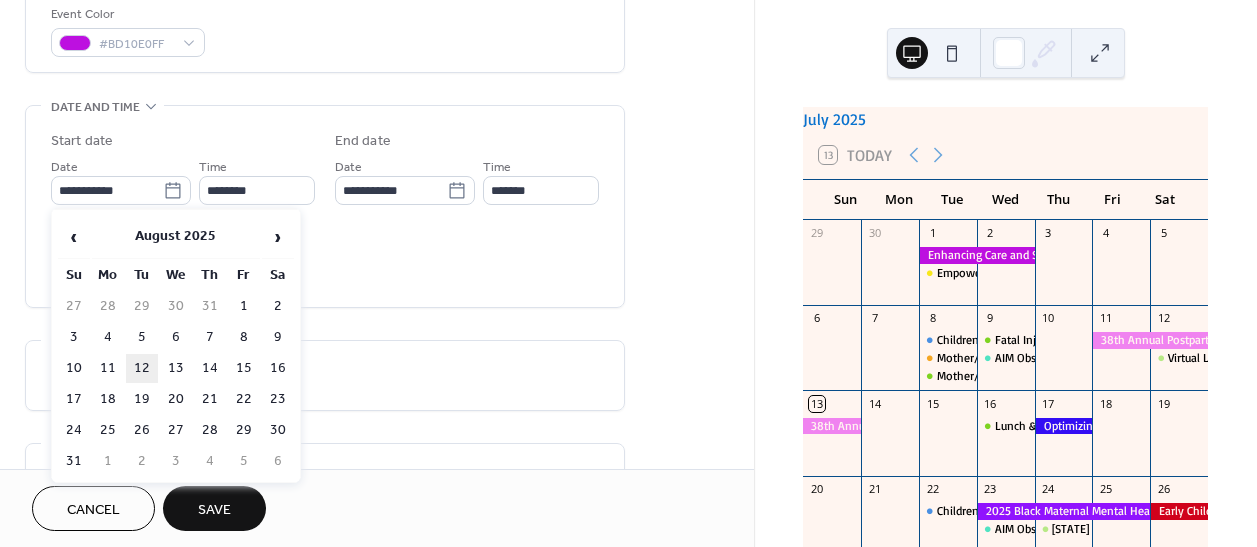 click on "12" at bounding box center [142, 368] 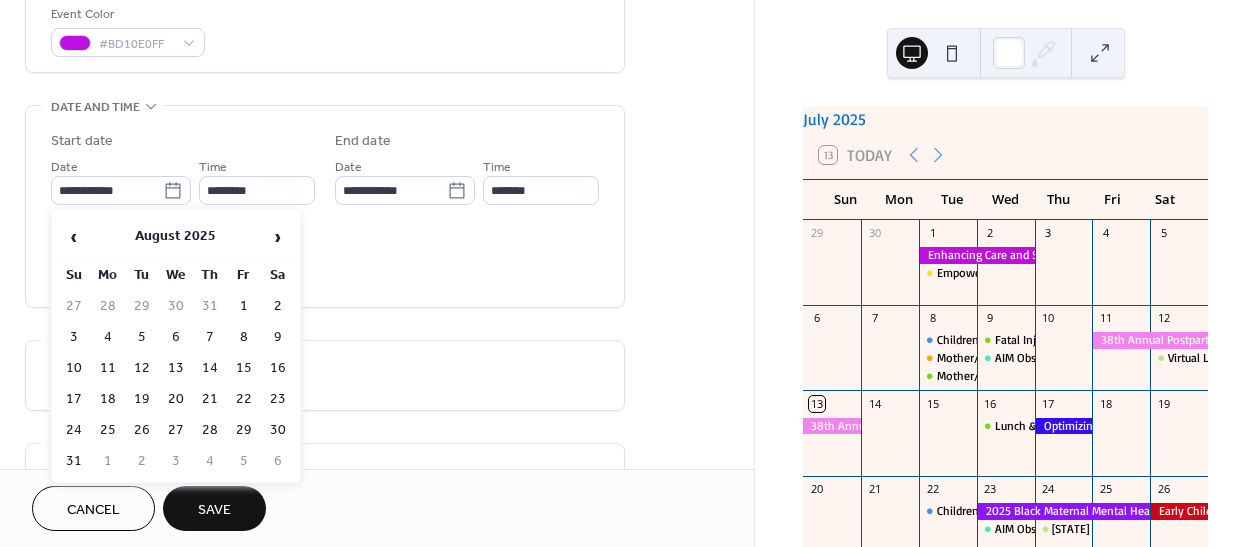 type on "**********" 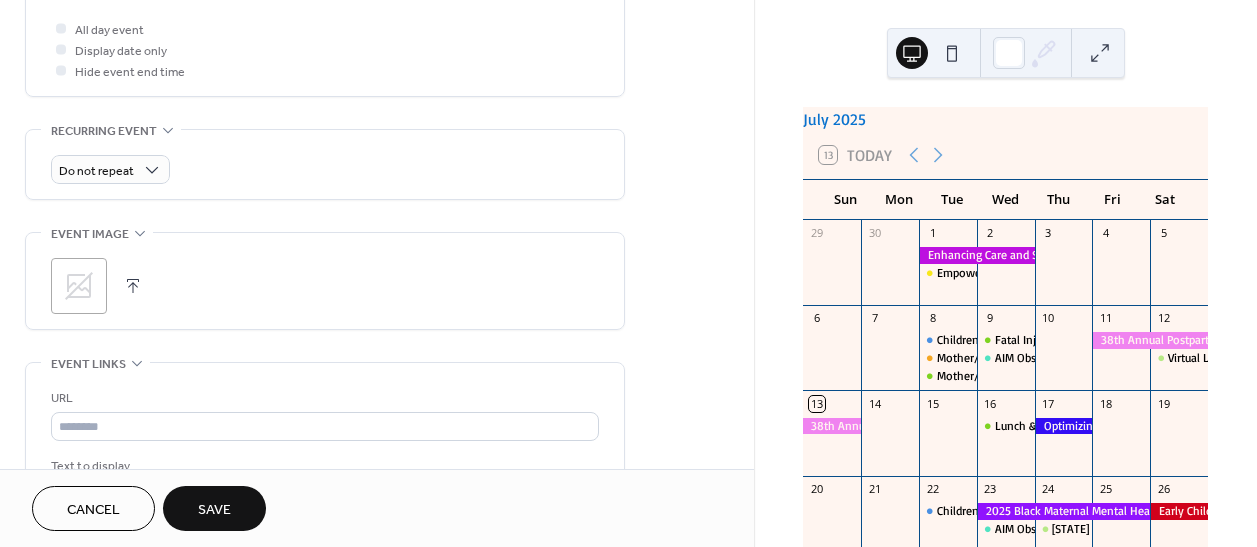 scroll, scrollTop: 818, scrollLeft: 0, axis: vertical 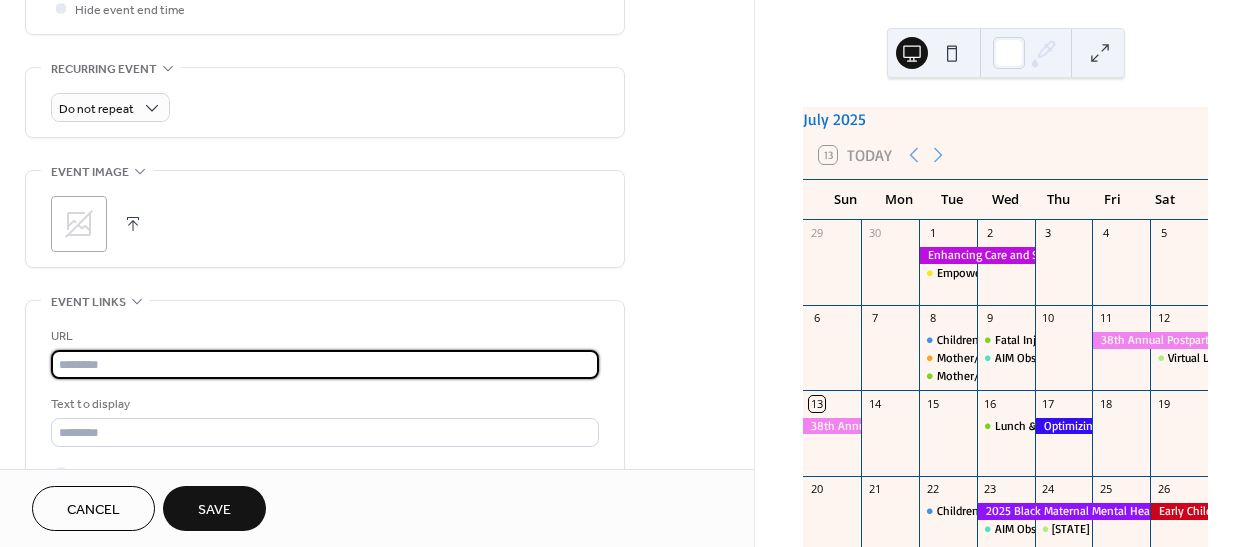 click at bounding box center [325, 364] 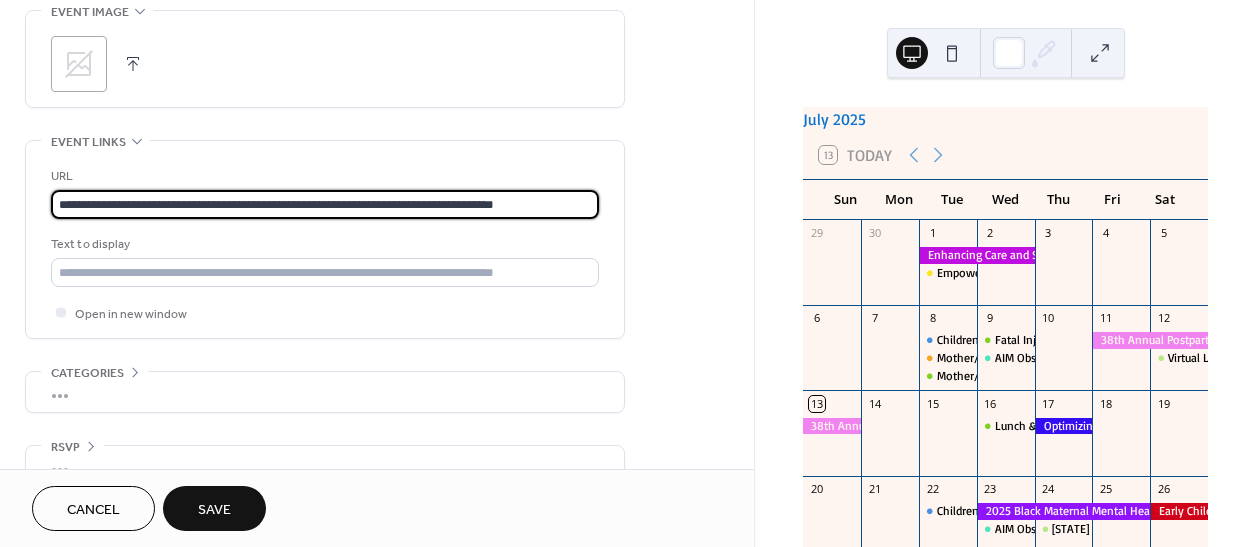 scroll, scrollTop: 1012, scrollLeft: 0, axis: vertical 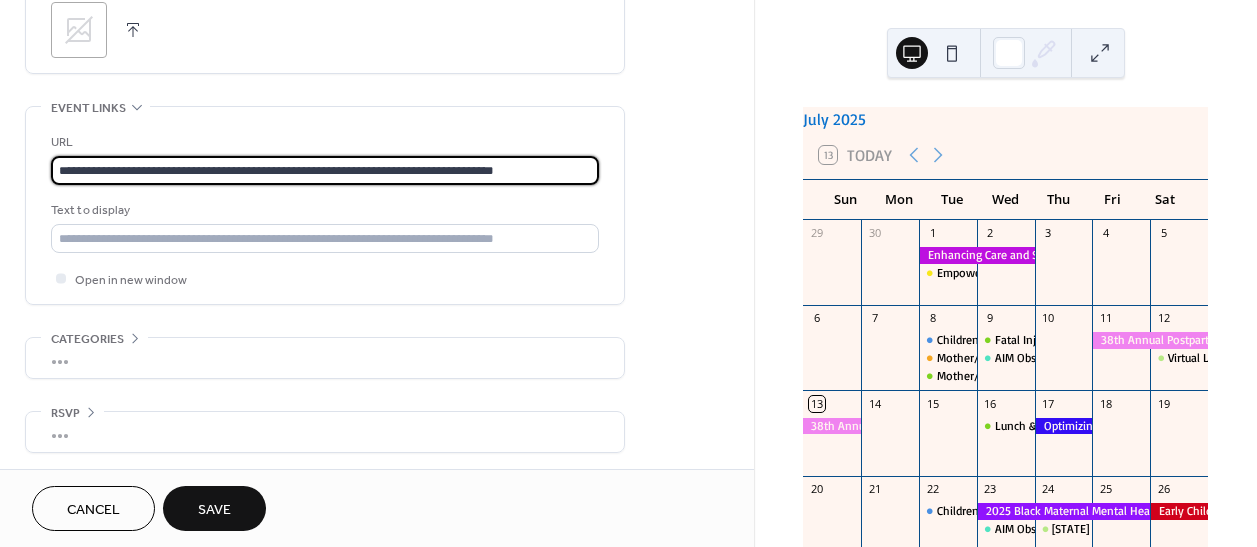 type on "**********" 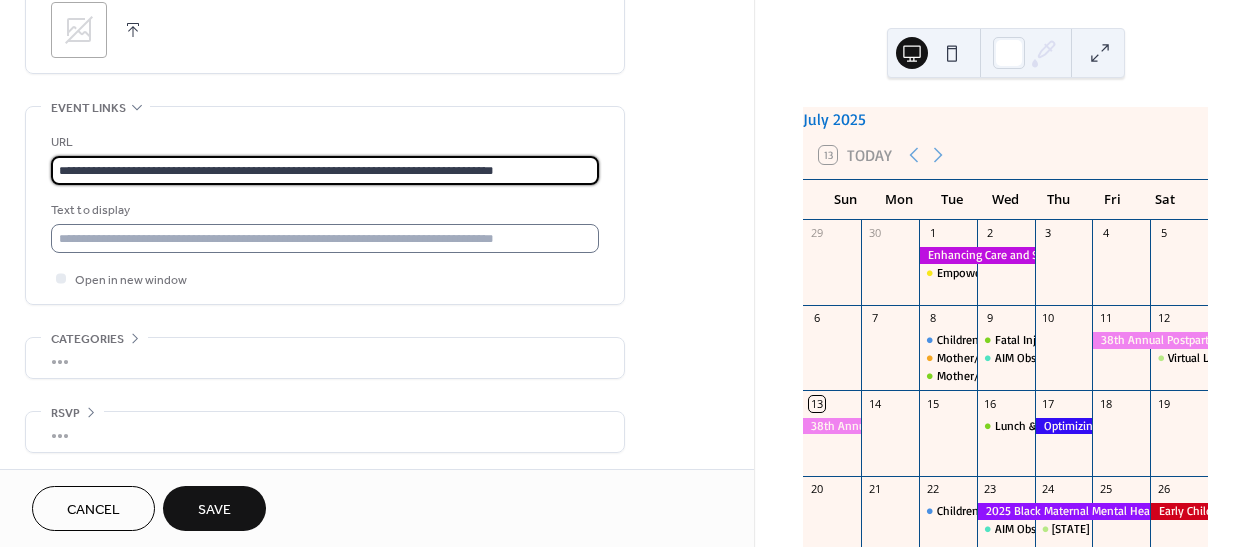 drag, startPoint x: 148, startPoint y: 218, endPoint x: 146, endPoint y: 233, distance: 15.132746 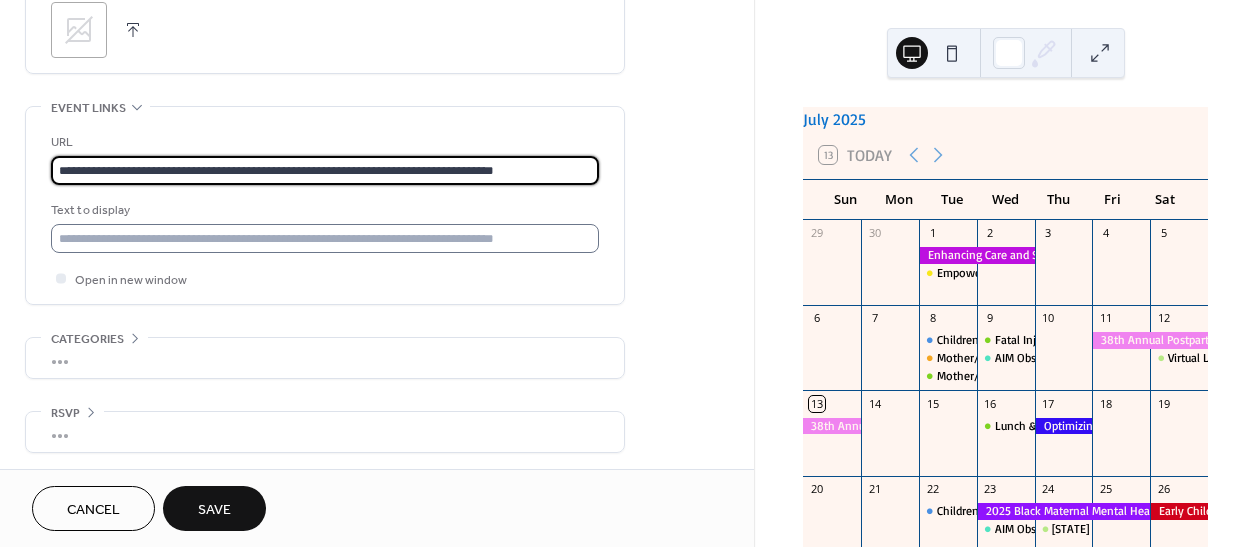 click on "Text to display" at bounding box center [325, 226] 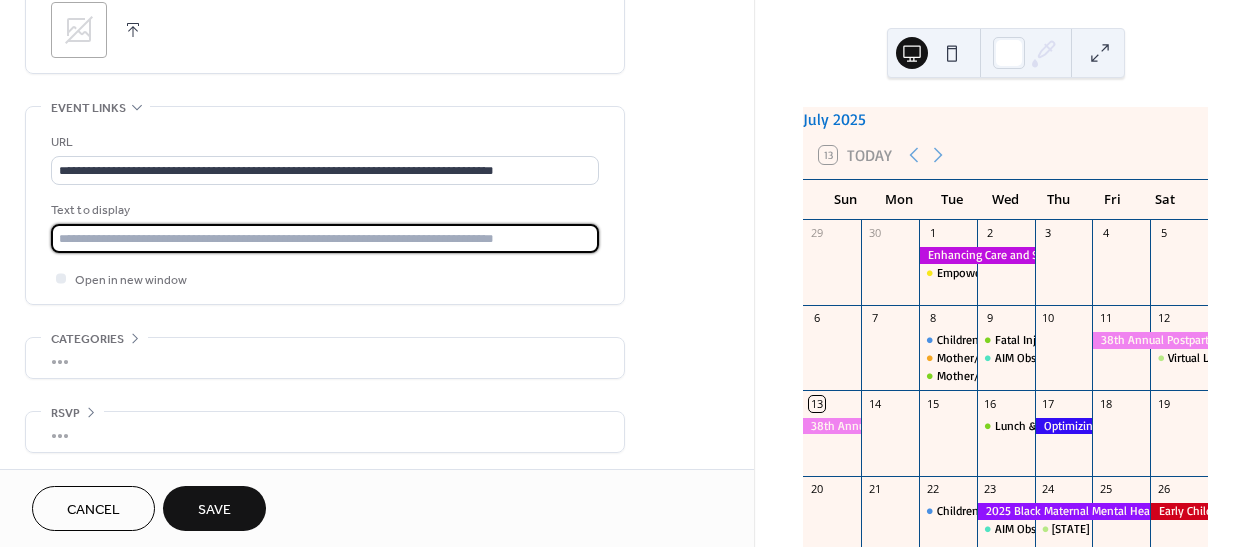 click at bounding box center [325, 238] 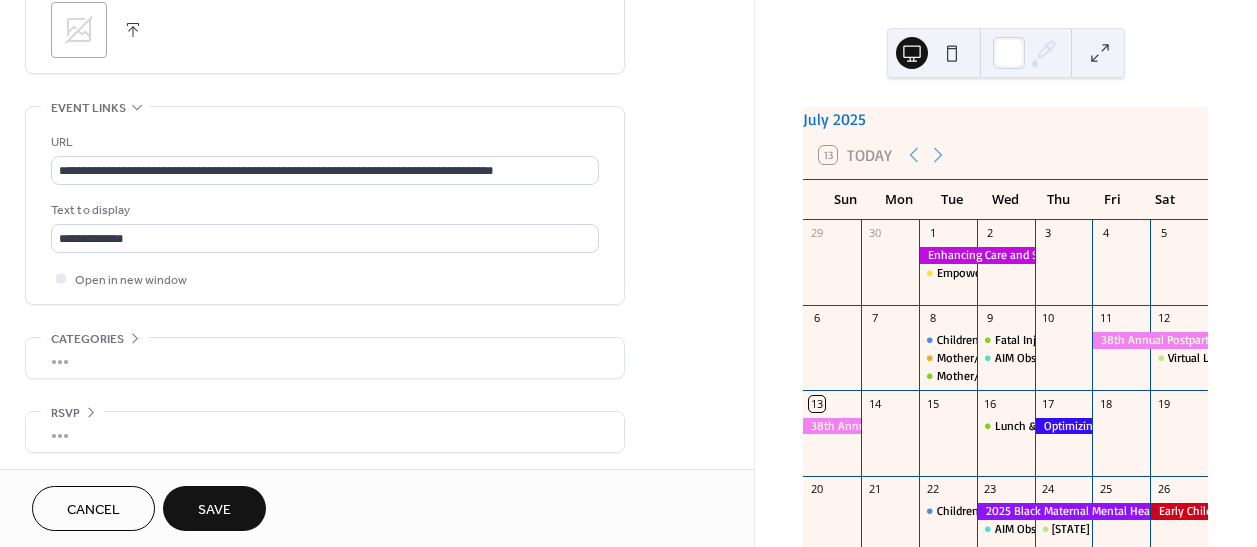 click on "Save" at bounding box center [214, 510] 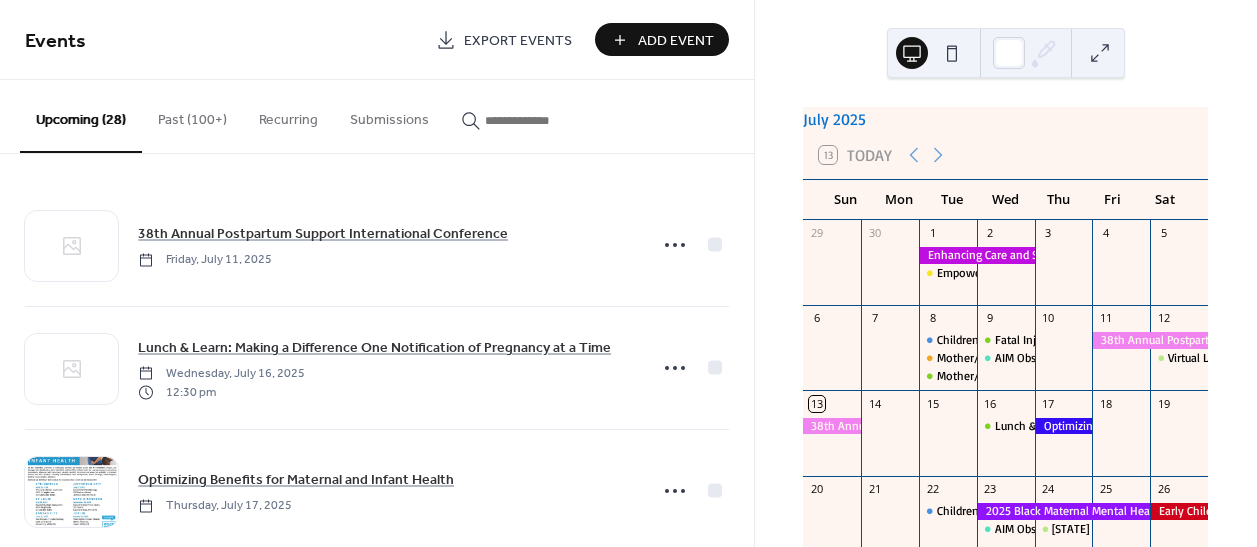 scroll, scrollTop: 0, scrollLeft: 0, axis: both 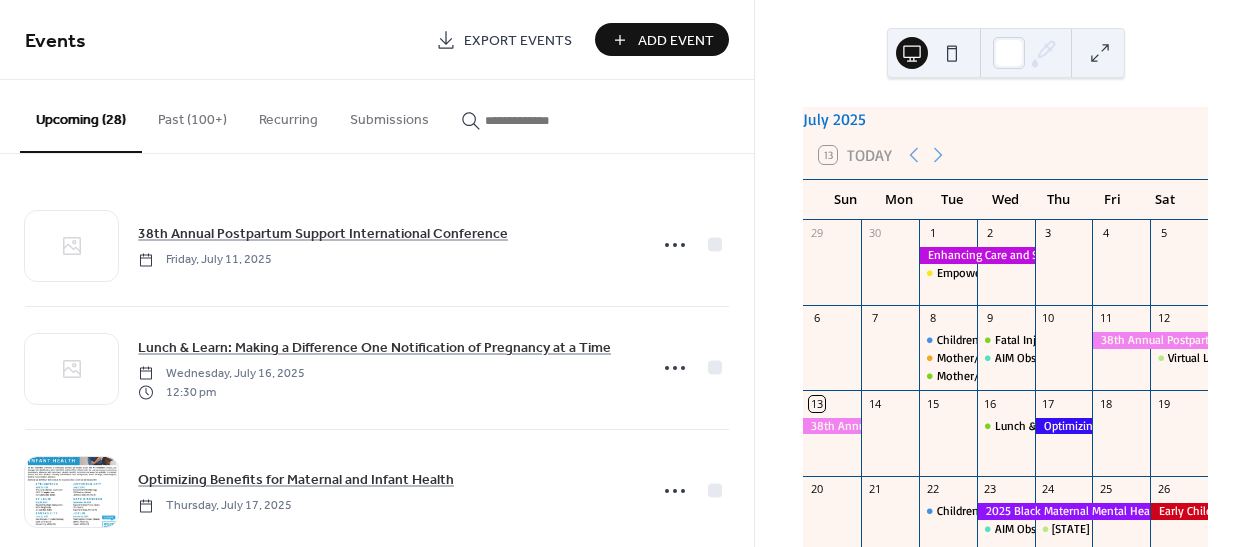 click on "Add Event" at bounding box center (676, 41) 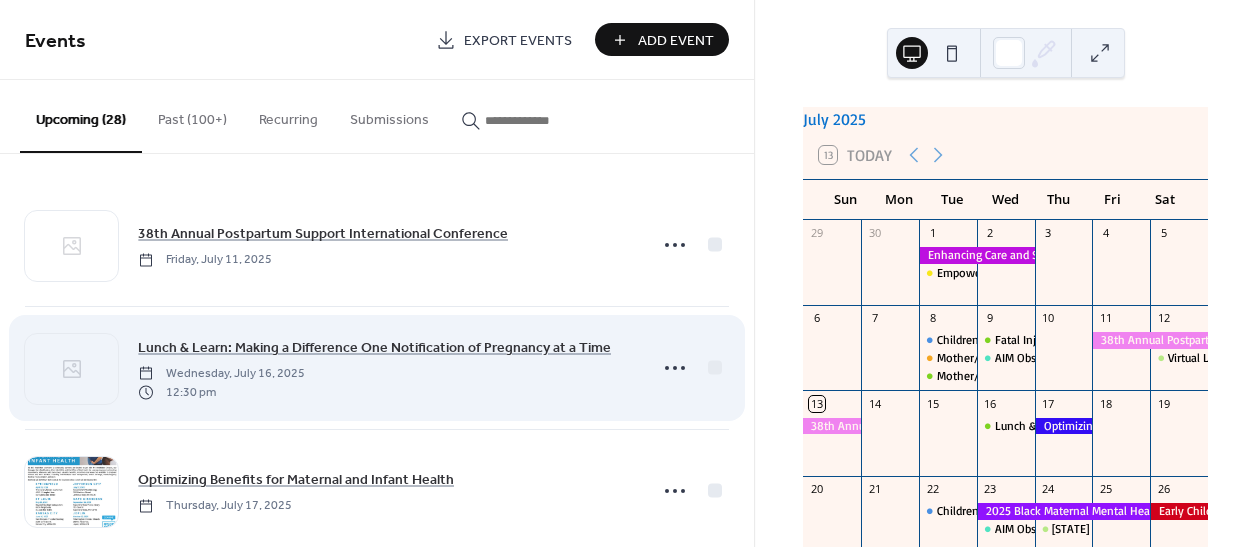 scroll, scrollTop: 0, scrollLeft: 0, axis: both 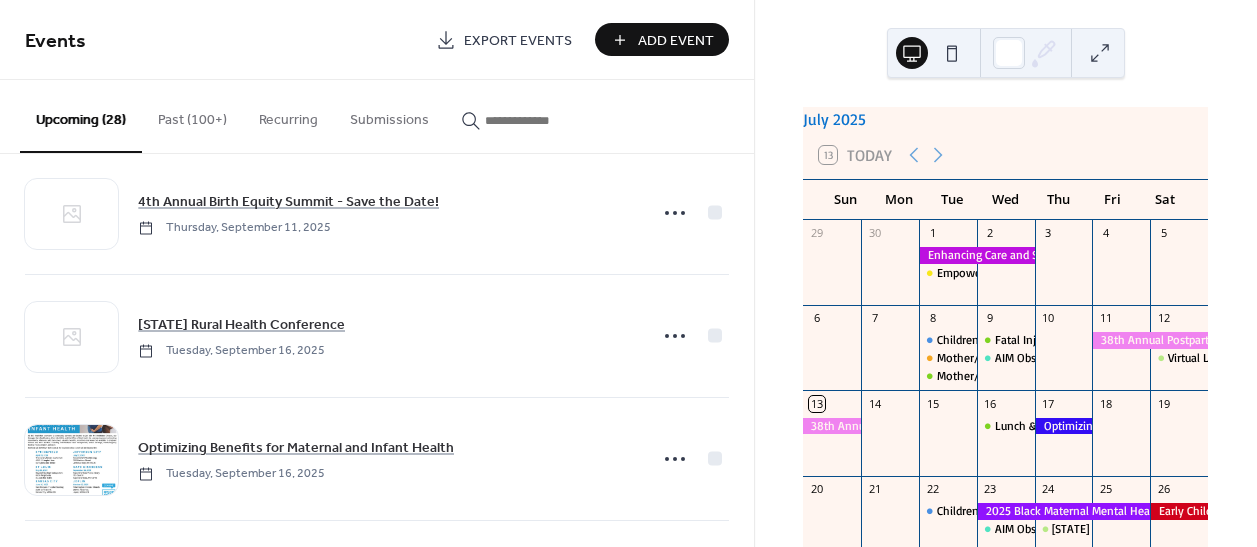 click on "Add Event" at bounding box center [676, 41] 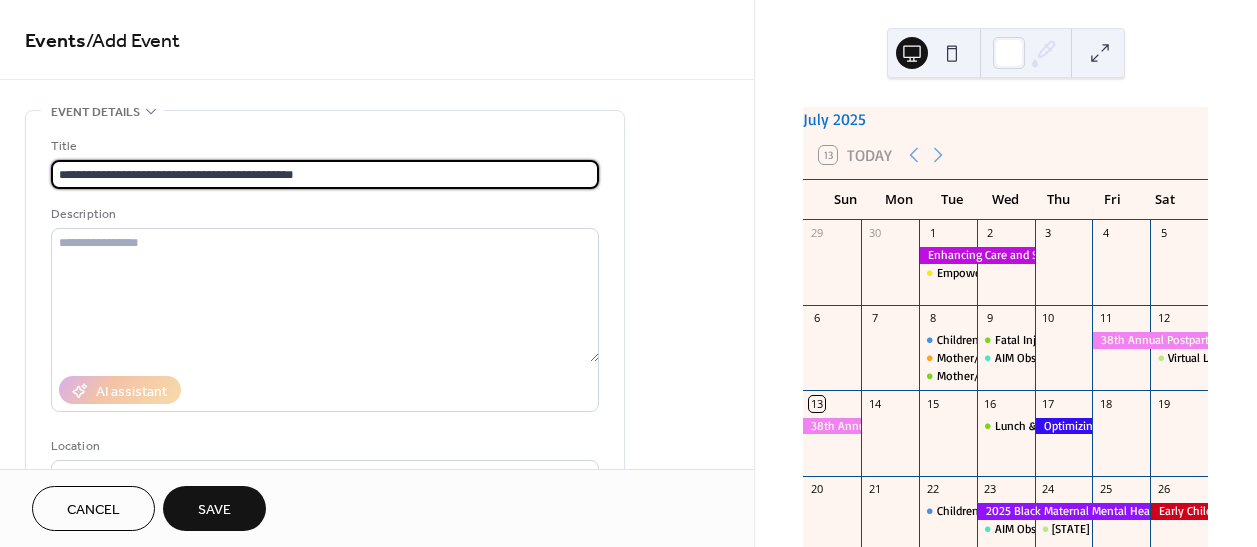 type on "**********" 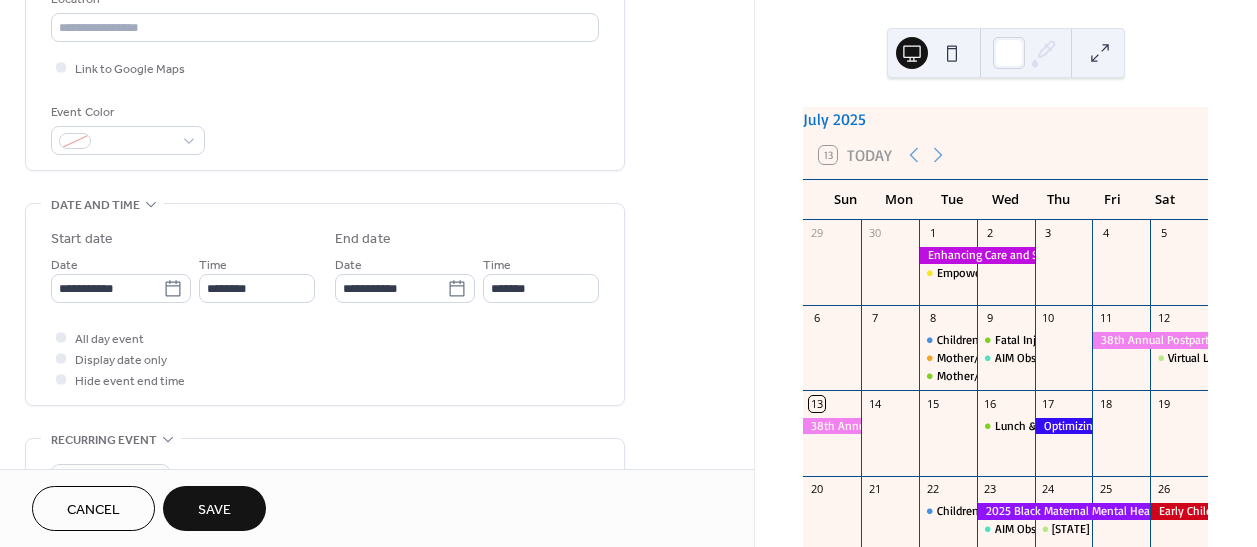 scroll, scrollTop: 454, scrollLeft: 0, axis: vertical 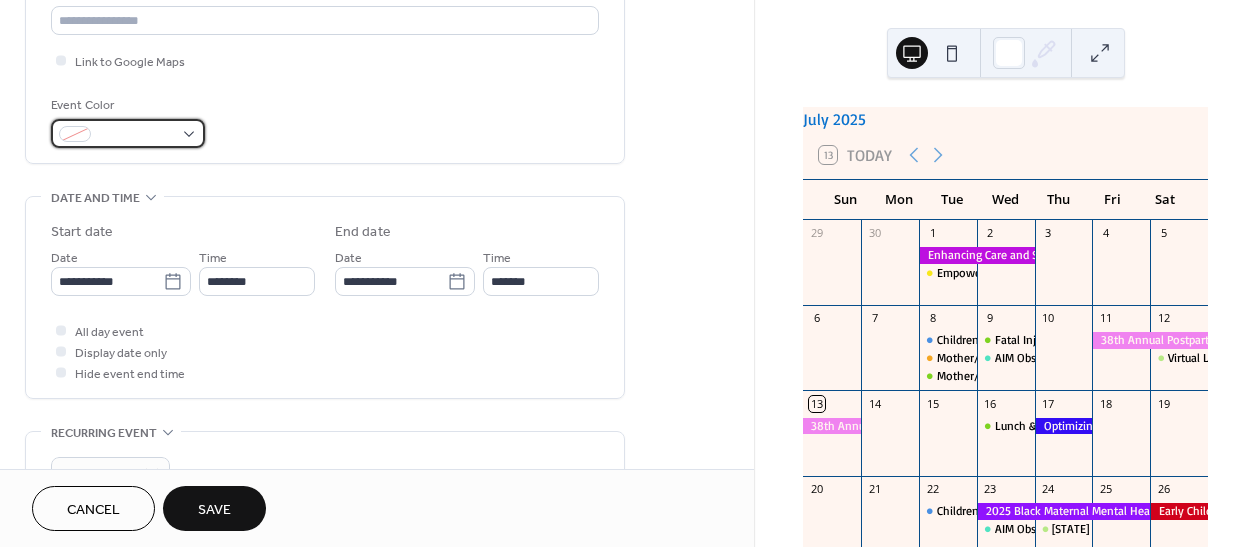 click at bounding box center (128, 133) 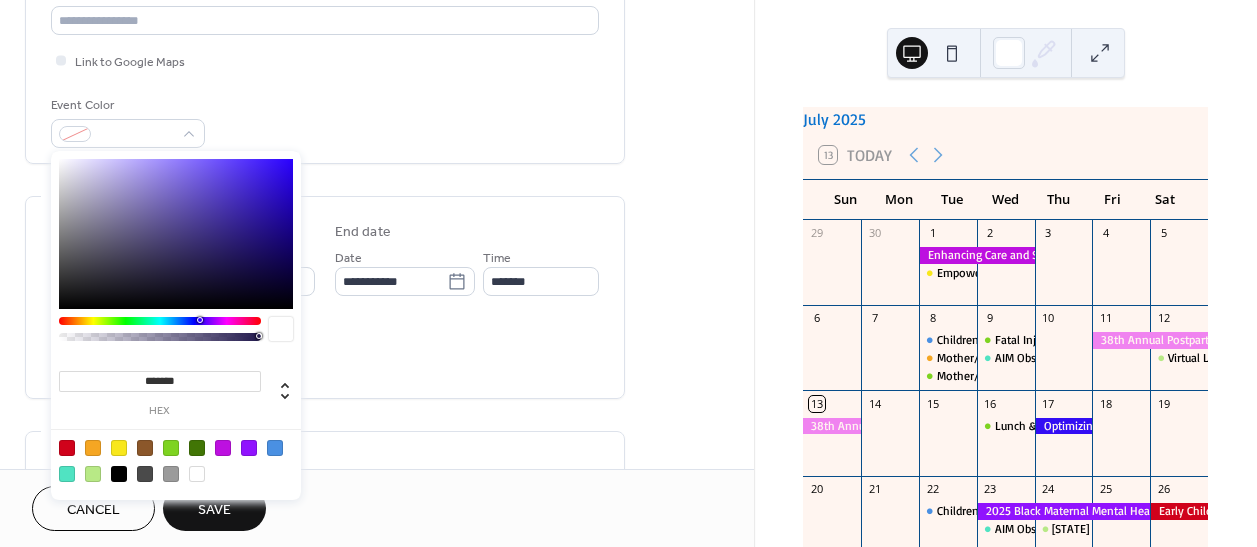 click at bounding box center (223, 448) 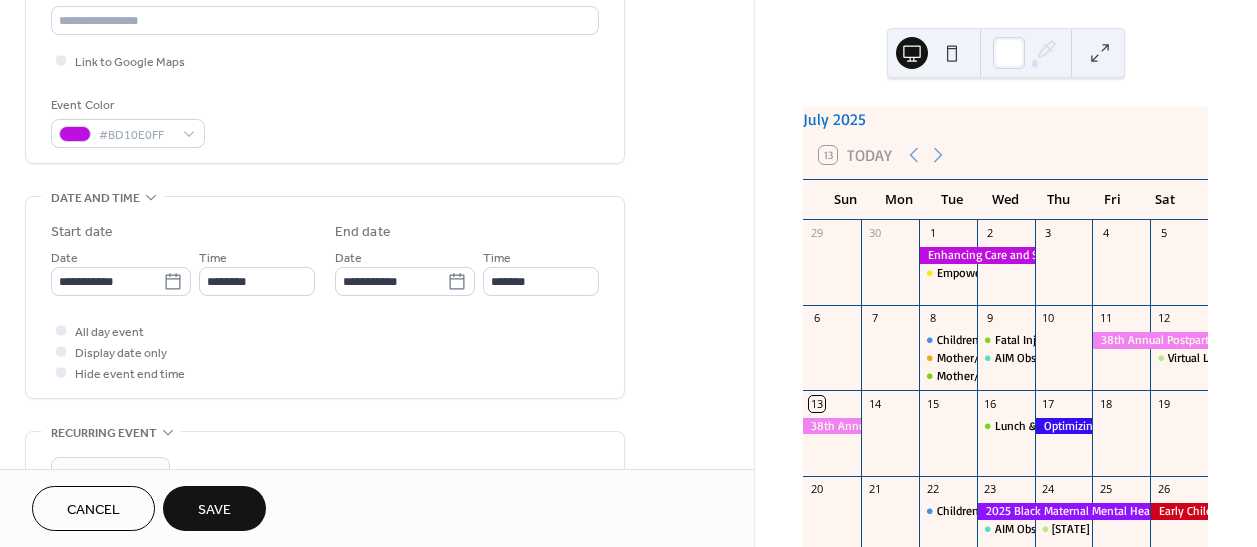 click on "Event Color #BD10E0FF" at bounding box center [325, 121] 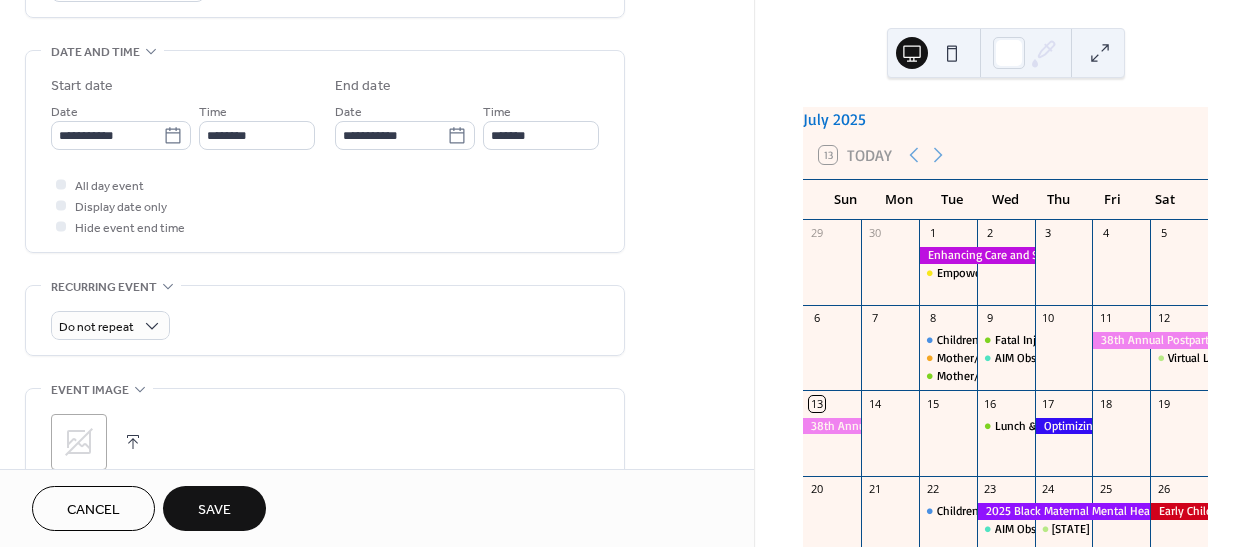 scroll, scrollTop: 636, scrollLeft: 0, axis: vertical 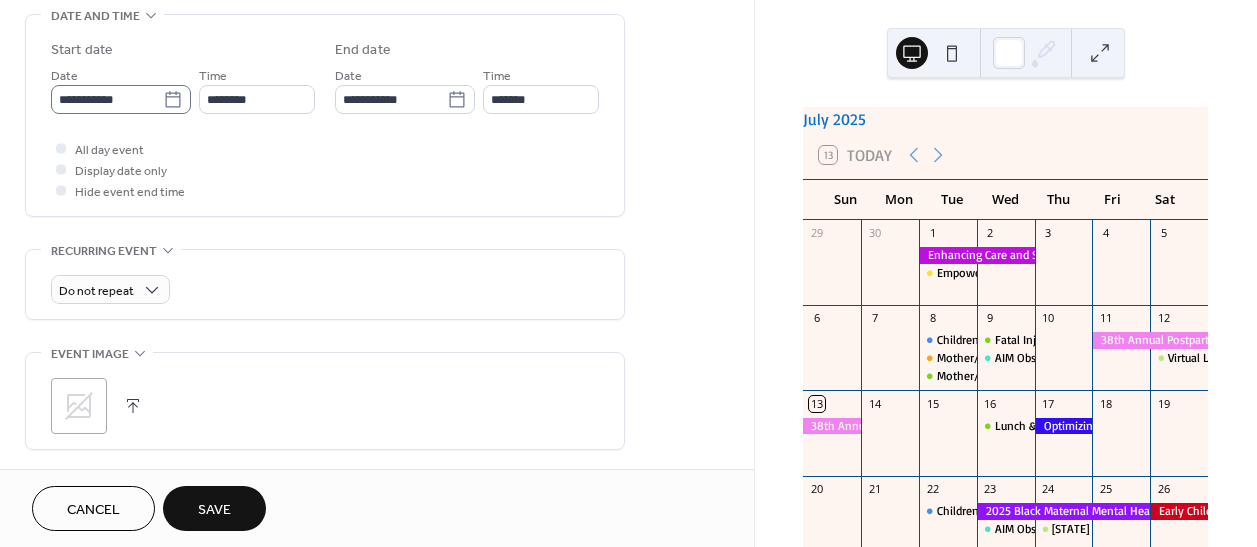click 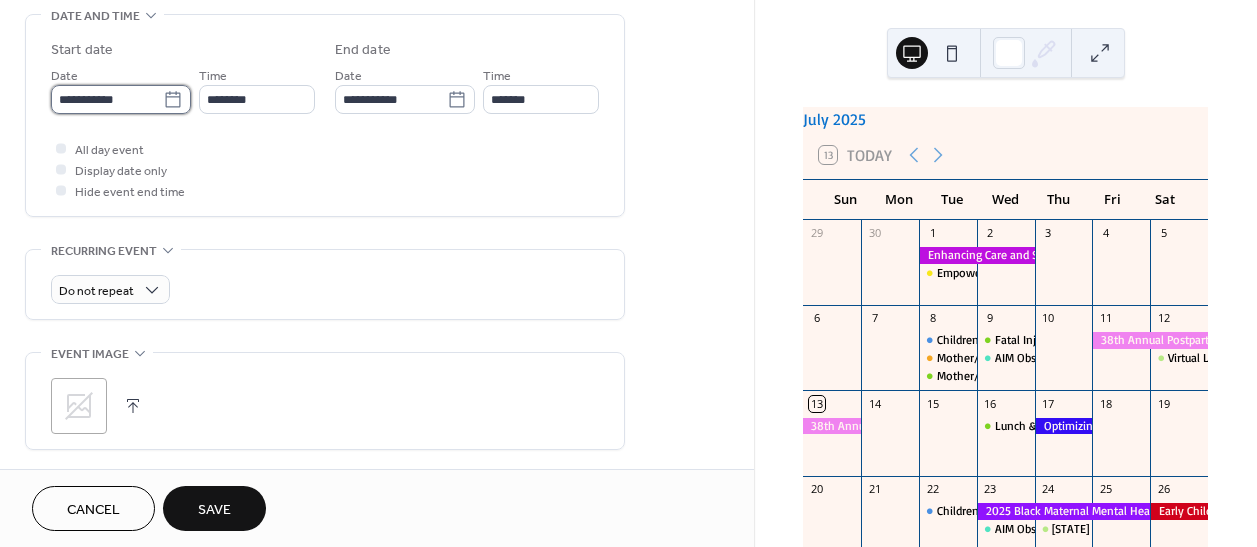 click on "**********" at bounding box center (107, 99) 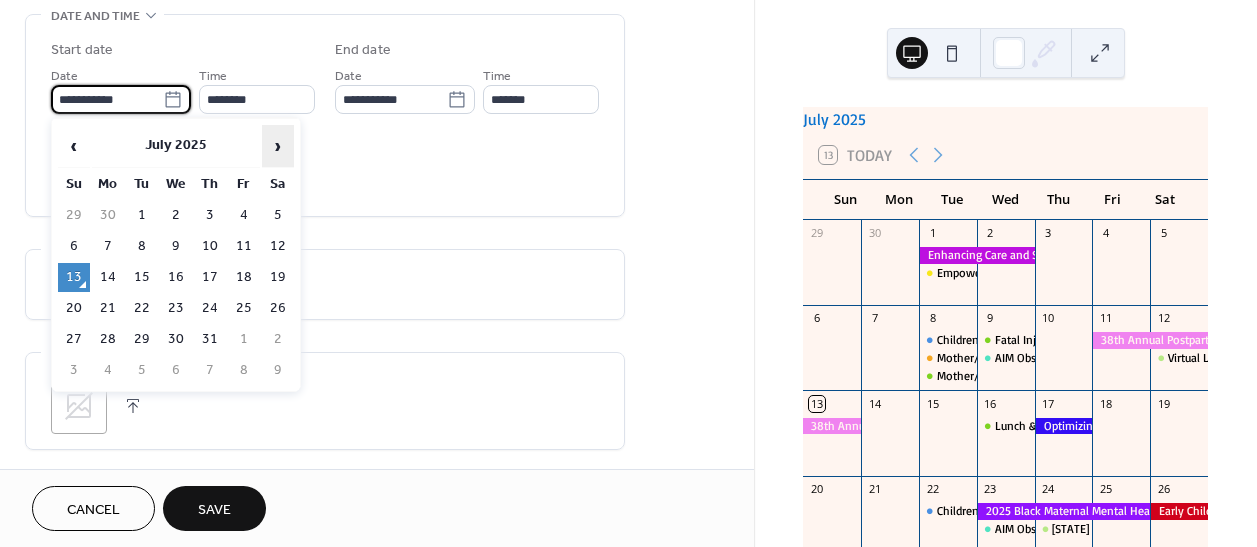 click on "›" at bounding box center [278, 146] 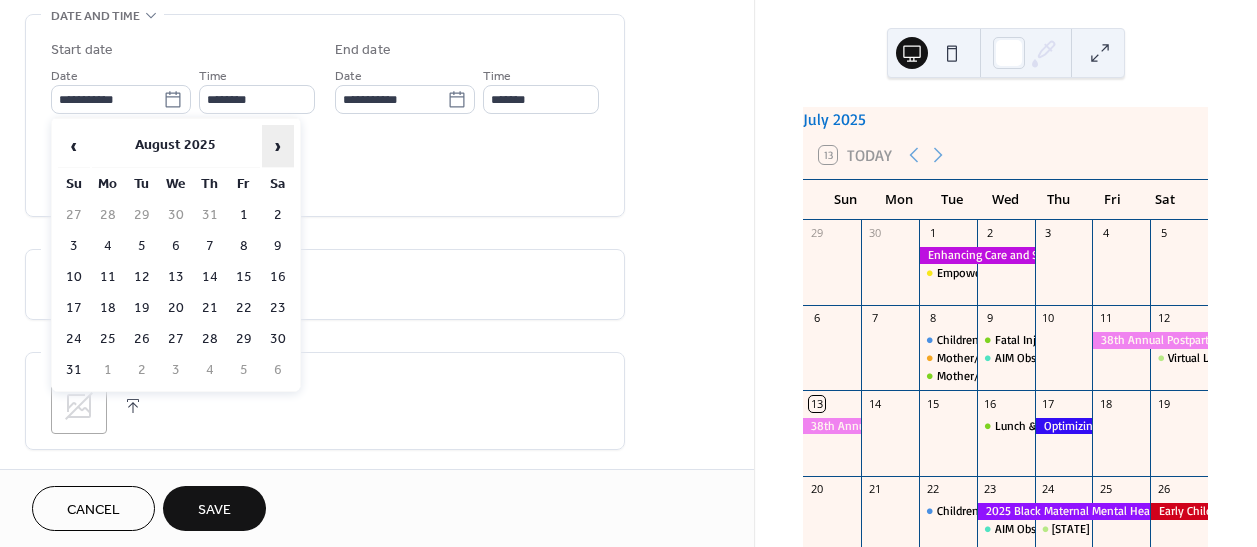 click on "›" at bounding box center (278, 146) 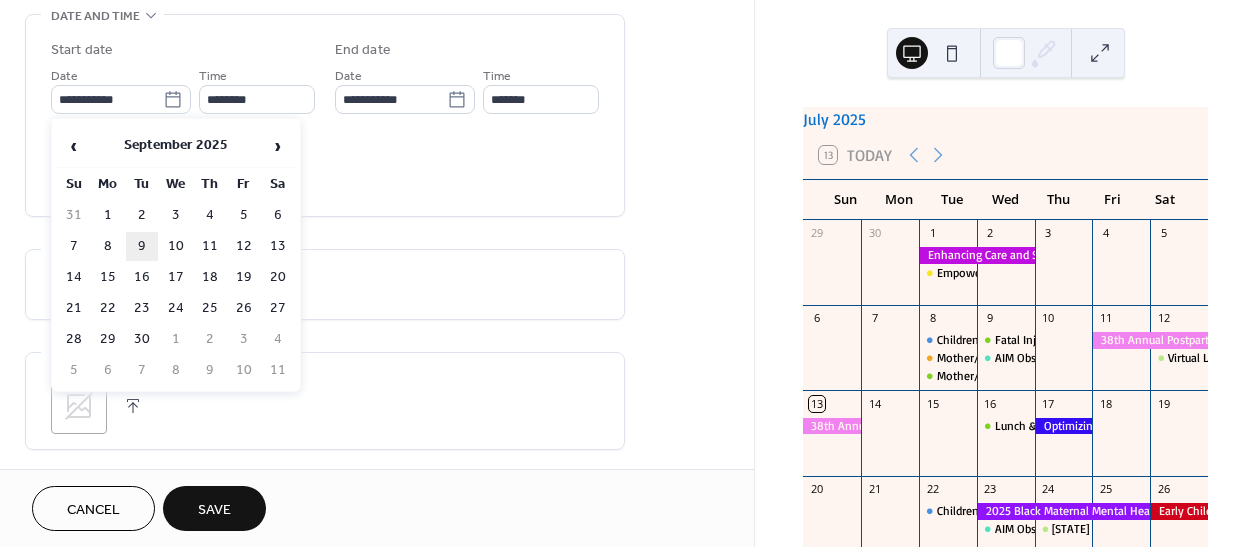 click on "9" at bounding box center (142, 246) 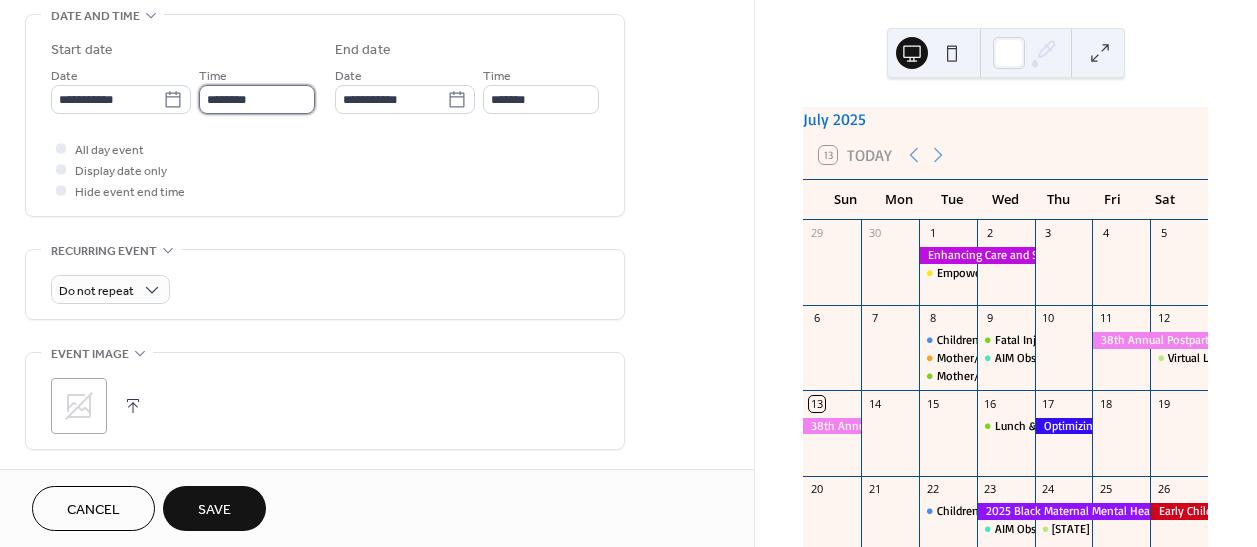 click on "********" at bounding box center [257, 99] 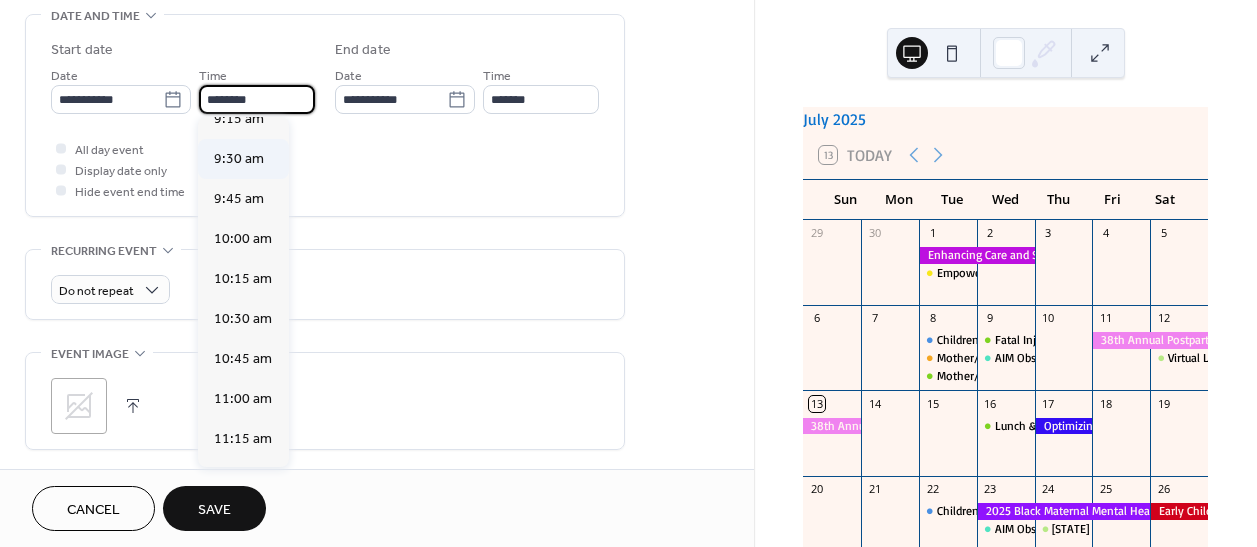 scroll, scrollTop: 1496, scrollLeft: 0, axis: vertical 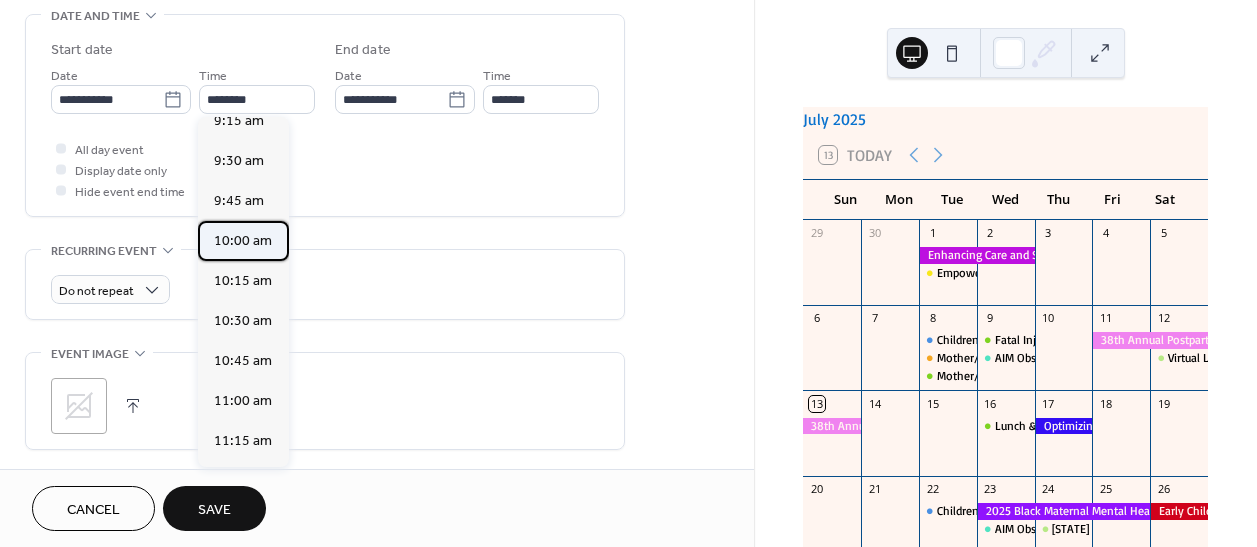 click on "10:00 am" at bounding box center (243, 240) 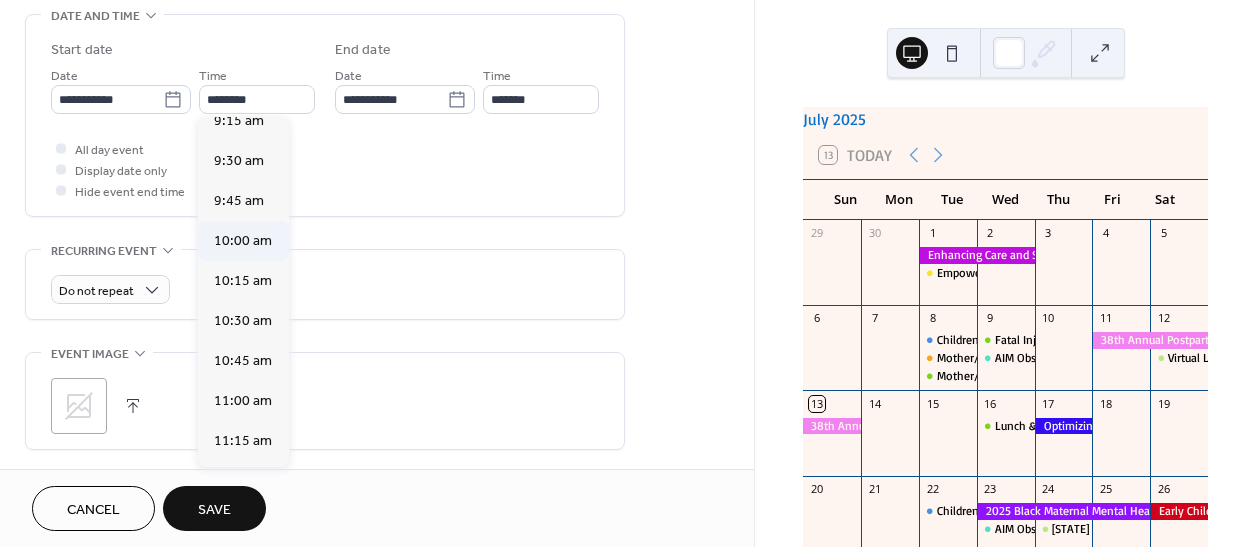 type on "********" 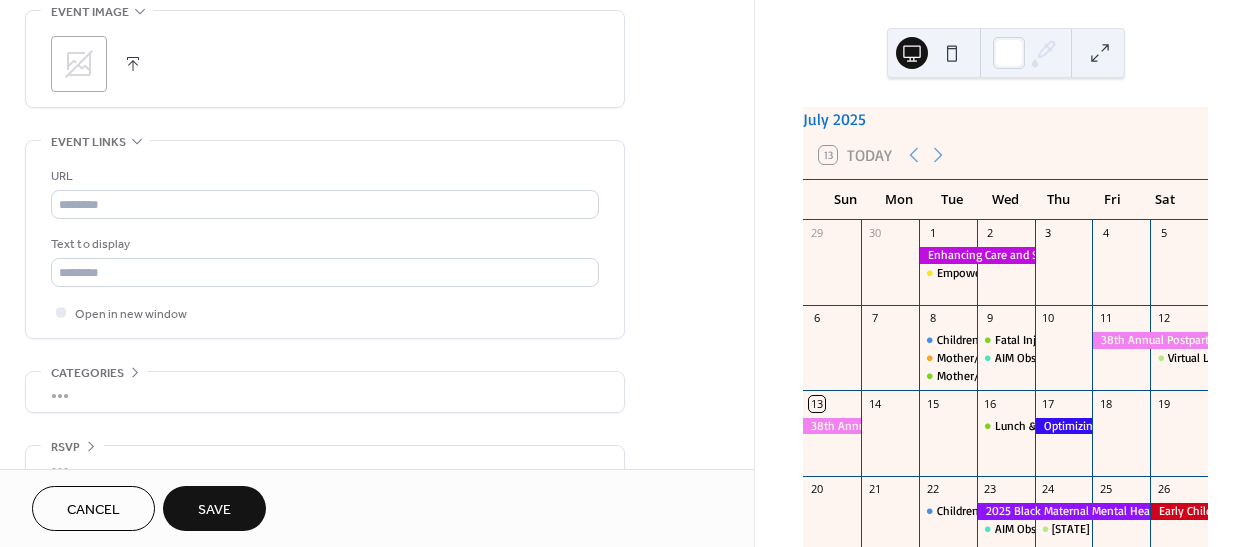 scroll, scrollTop: 1000, scrollLeft: 0, axis: vertical 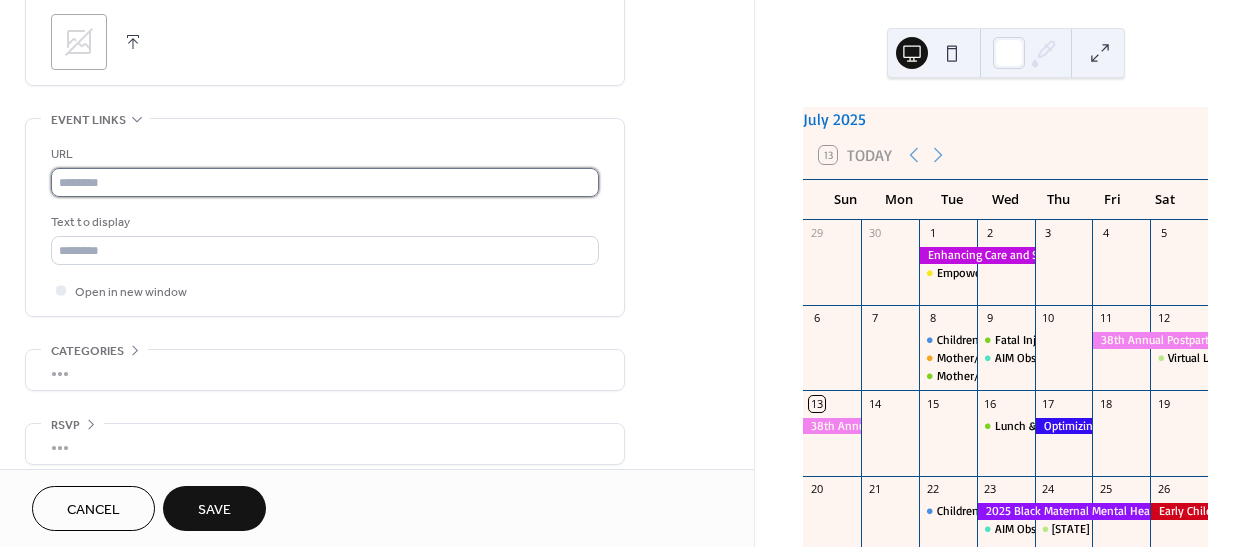 click at bounding box center [325, 182] 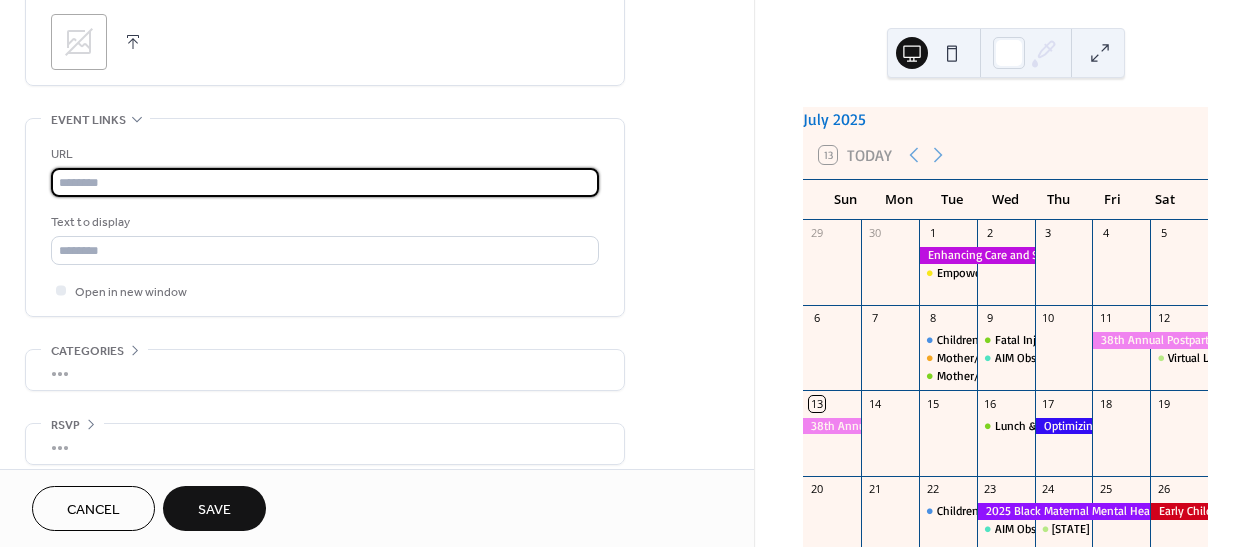 paste on "**********" 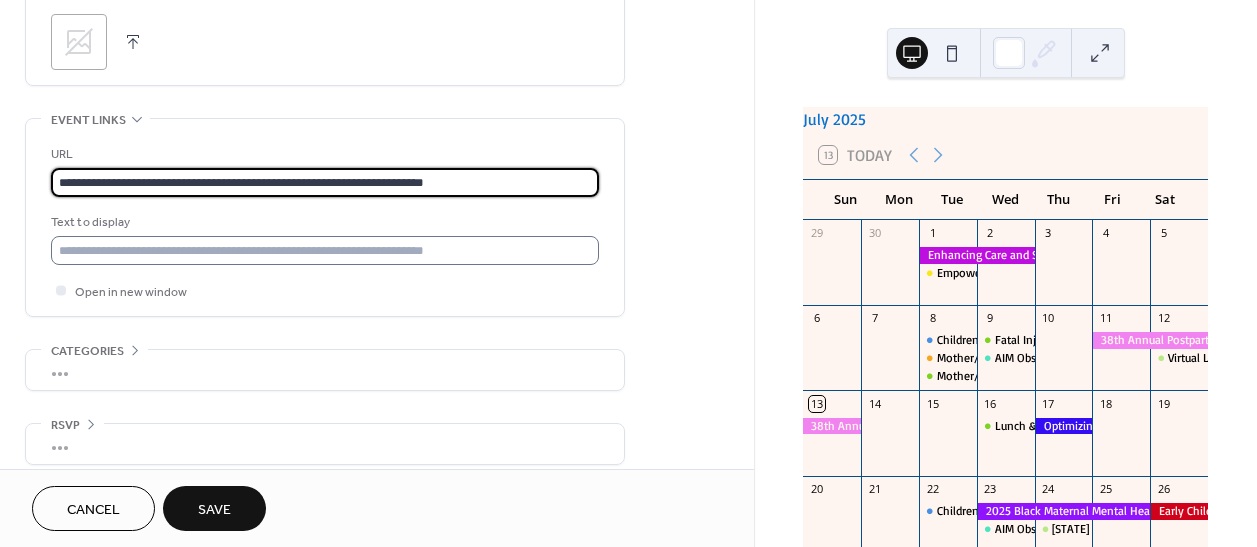 type on "**********" 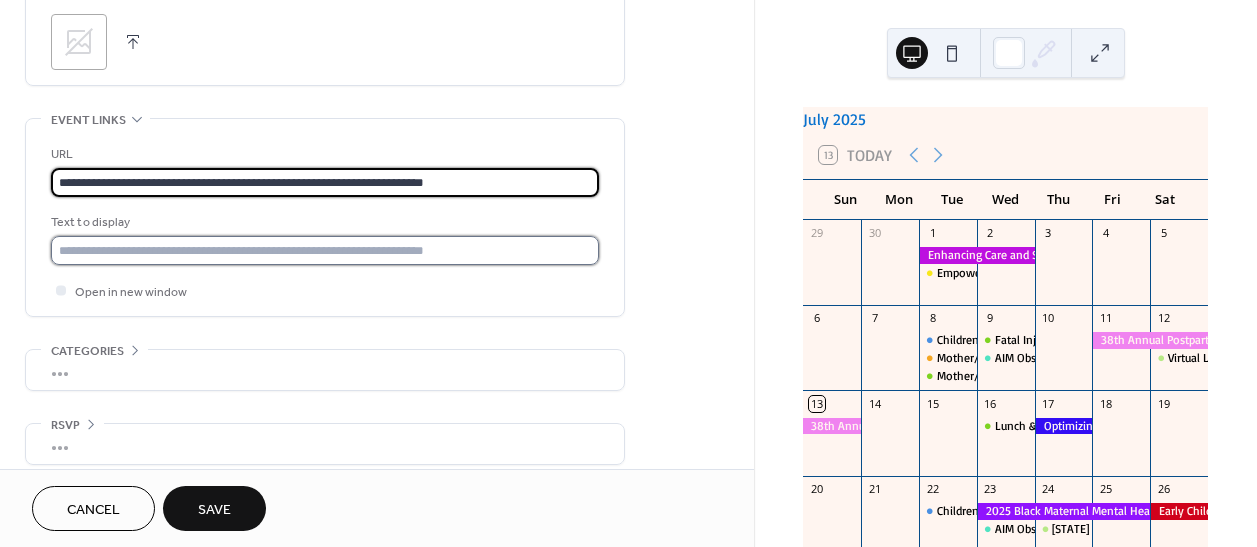 click at bounding box center [325, 250] 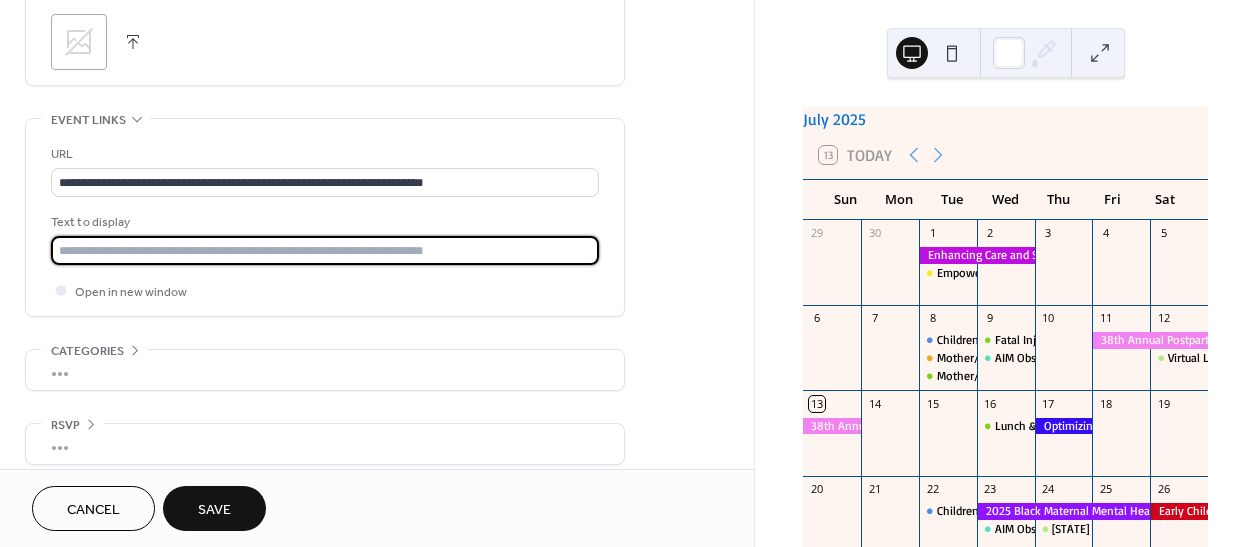 type on "**********" 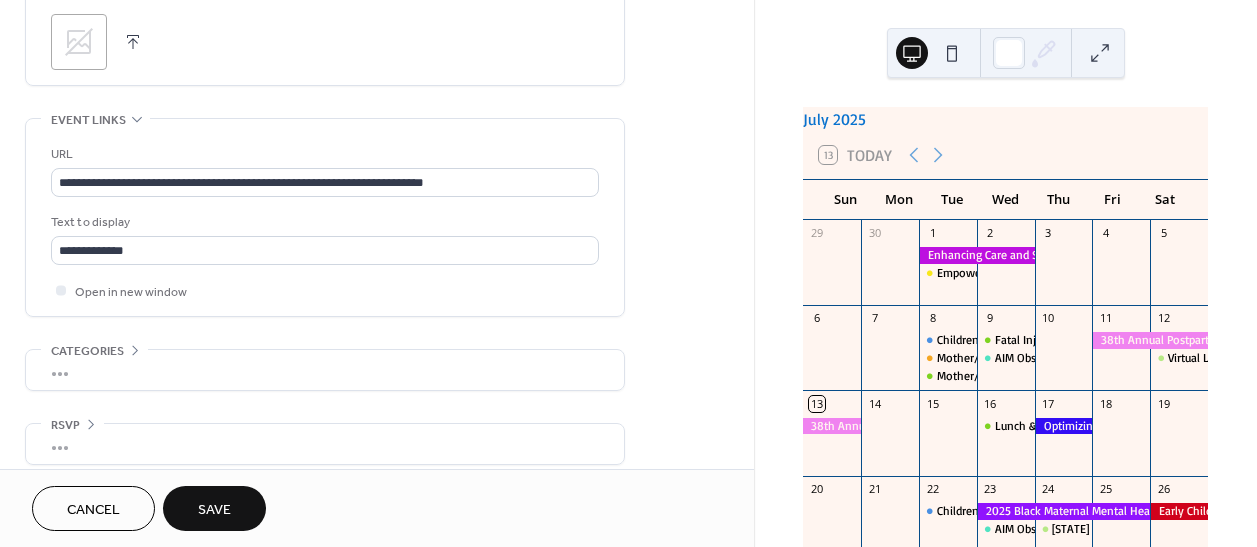 click on "Save" at bounding box center (214, 510) 